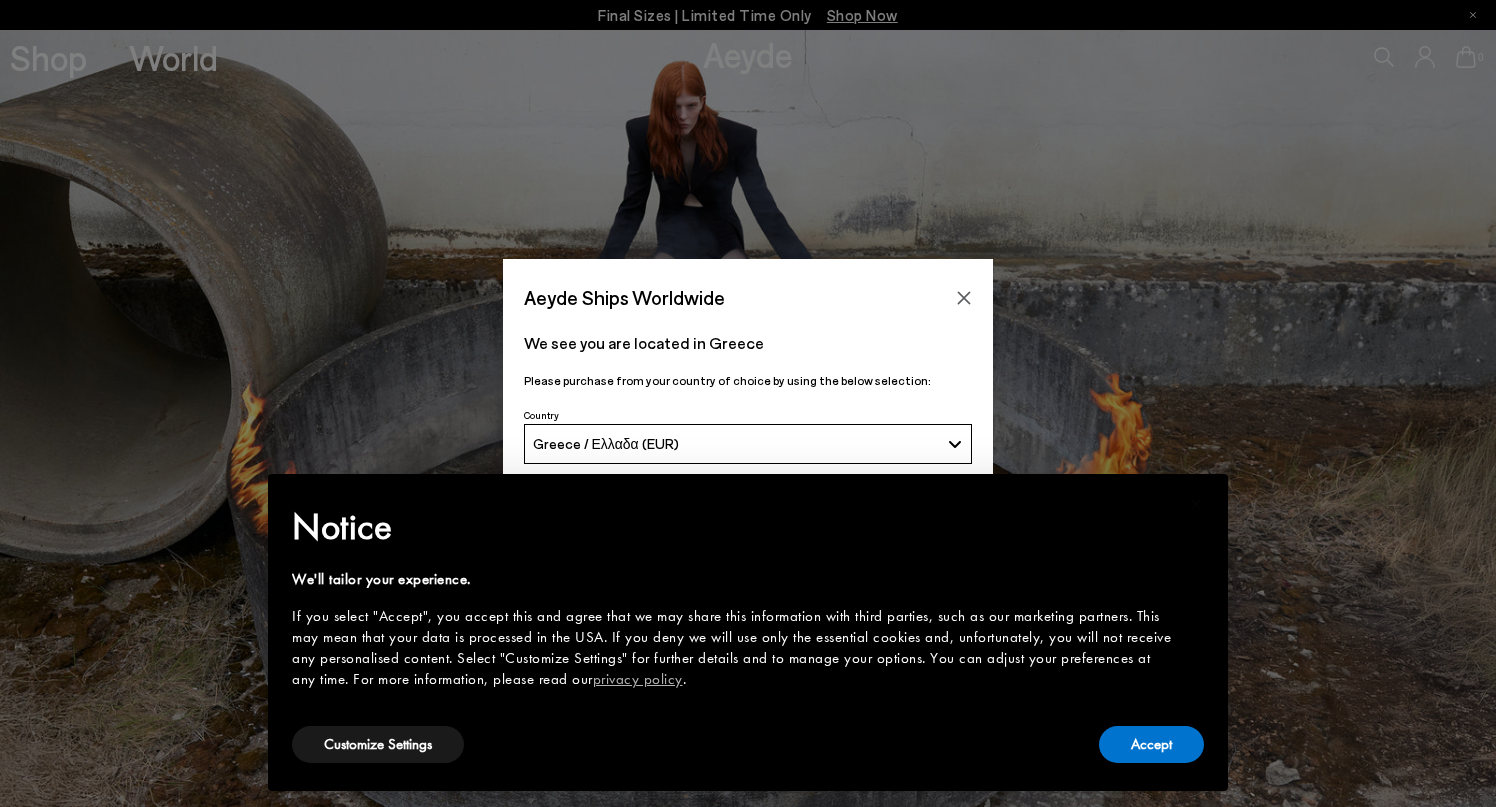 scroll, scrollTop: 0, scrollLeft: 0, axis: both 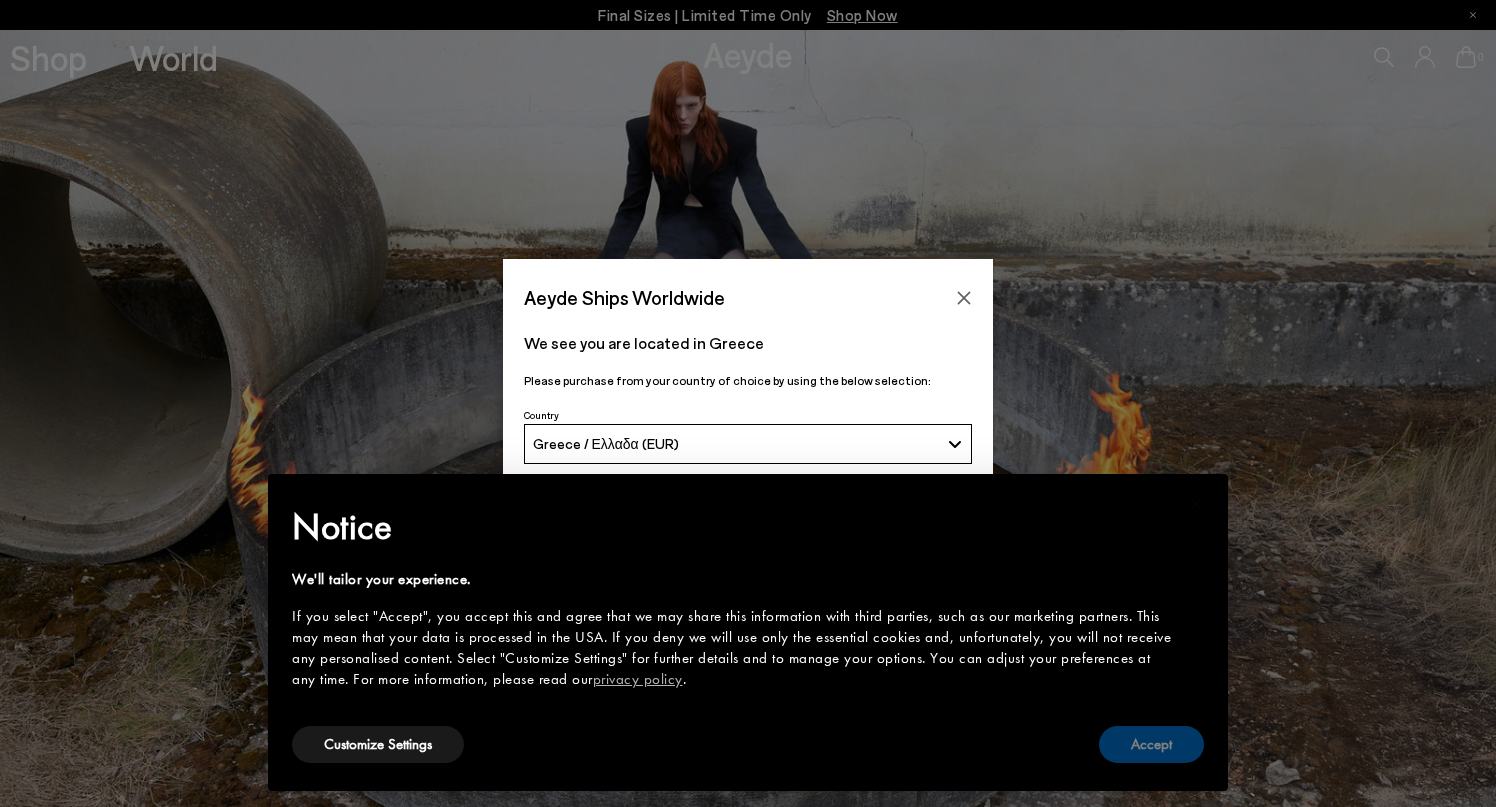 click on "Accept" at bounding box center (1151, 744) 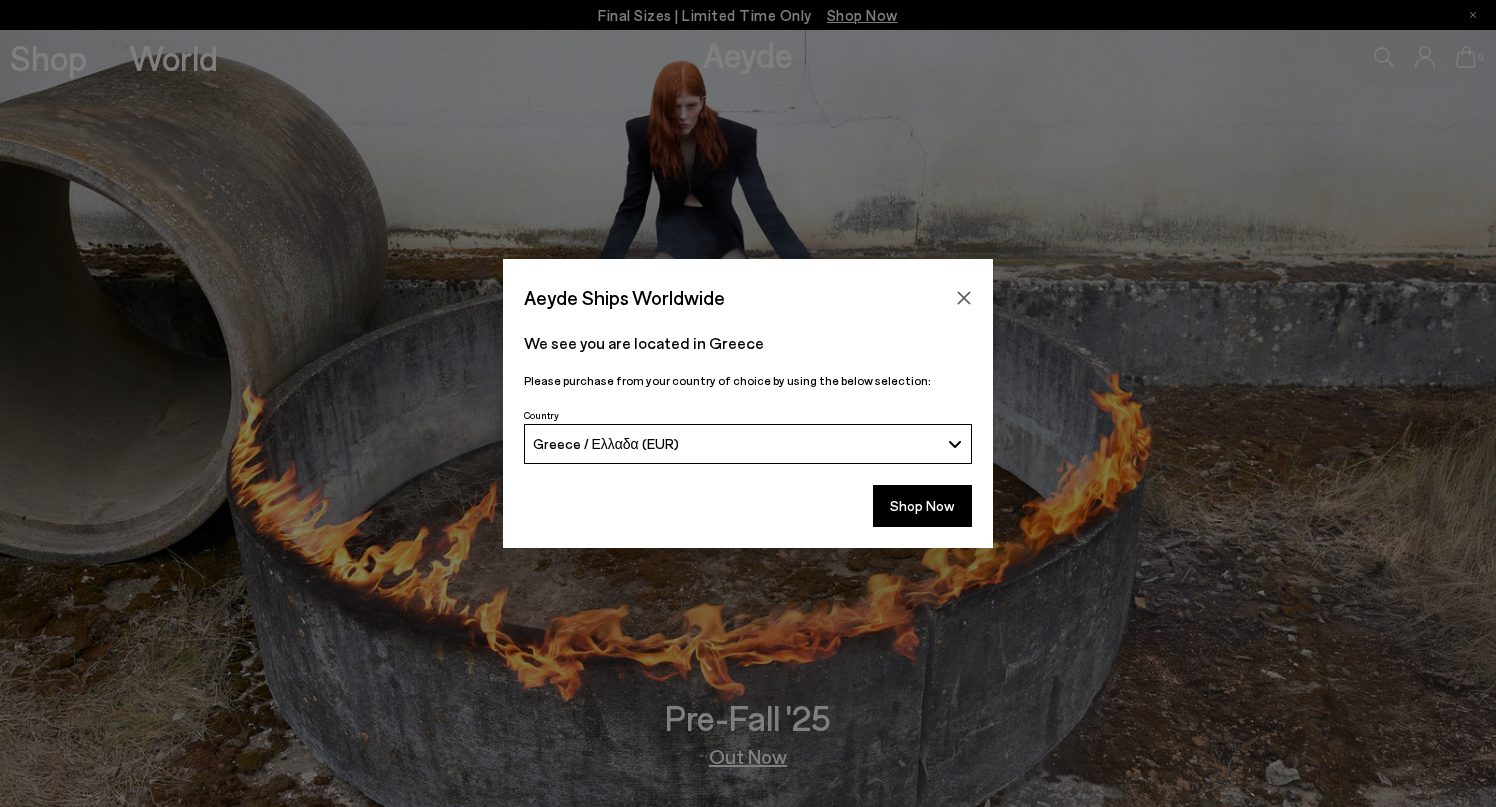 click on "Greece / Ελλαδα (EUR)" at bounding box center (736, 443) 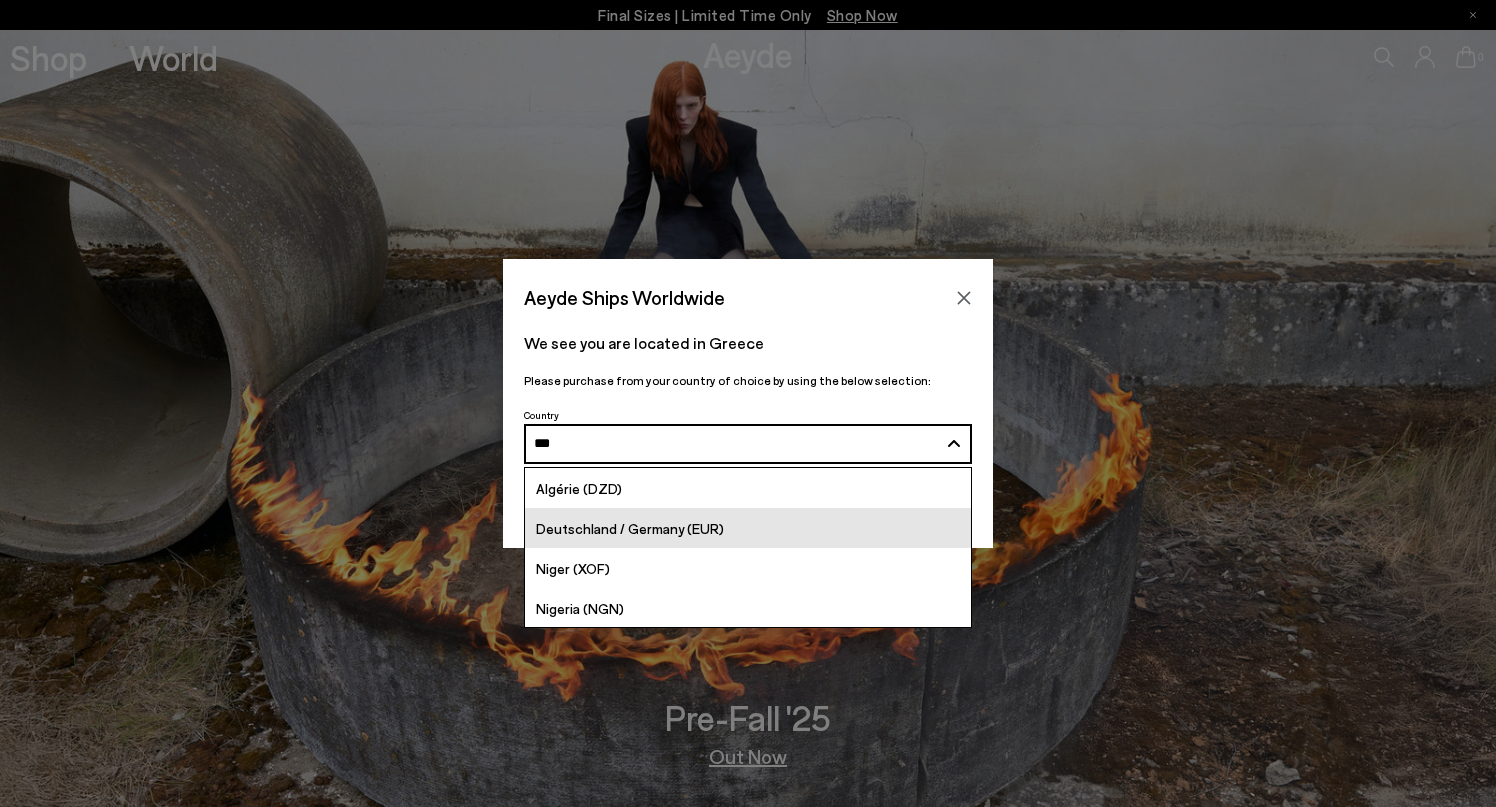 type on "***" 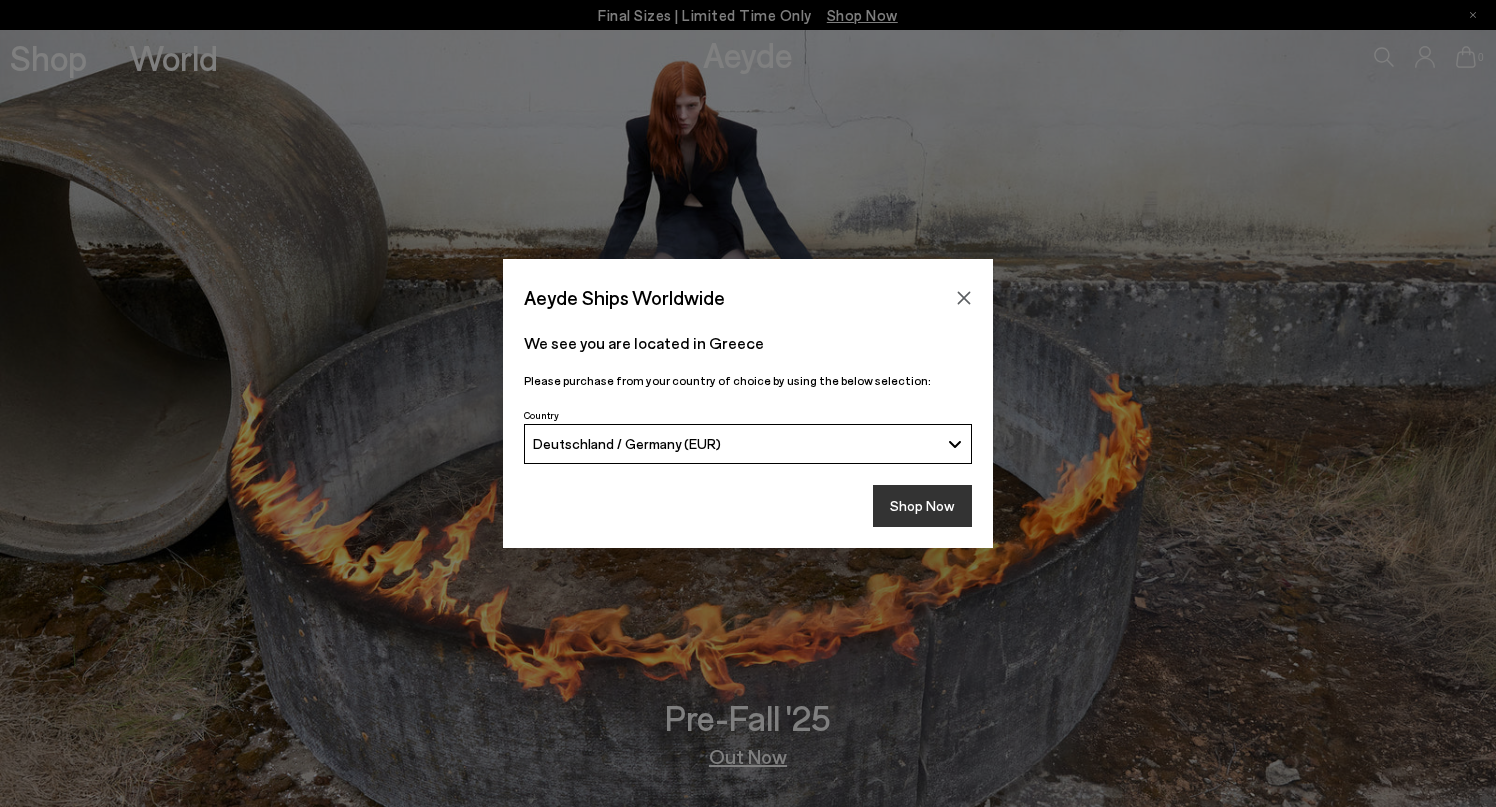 click on "Shop Now" at bounding box center (922, 506) 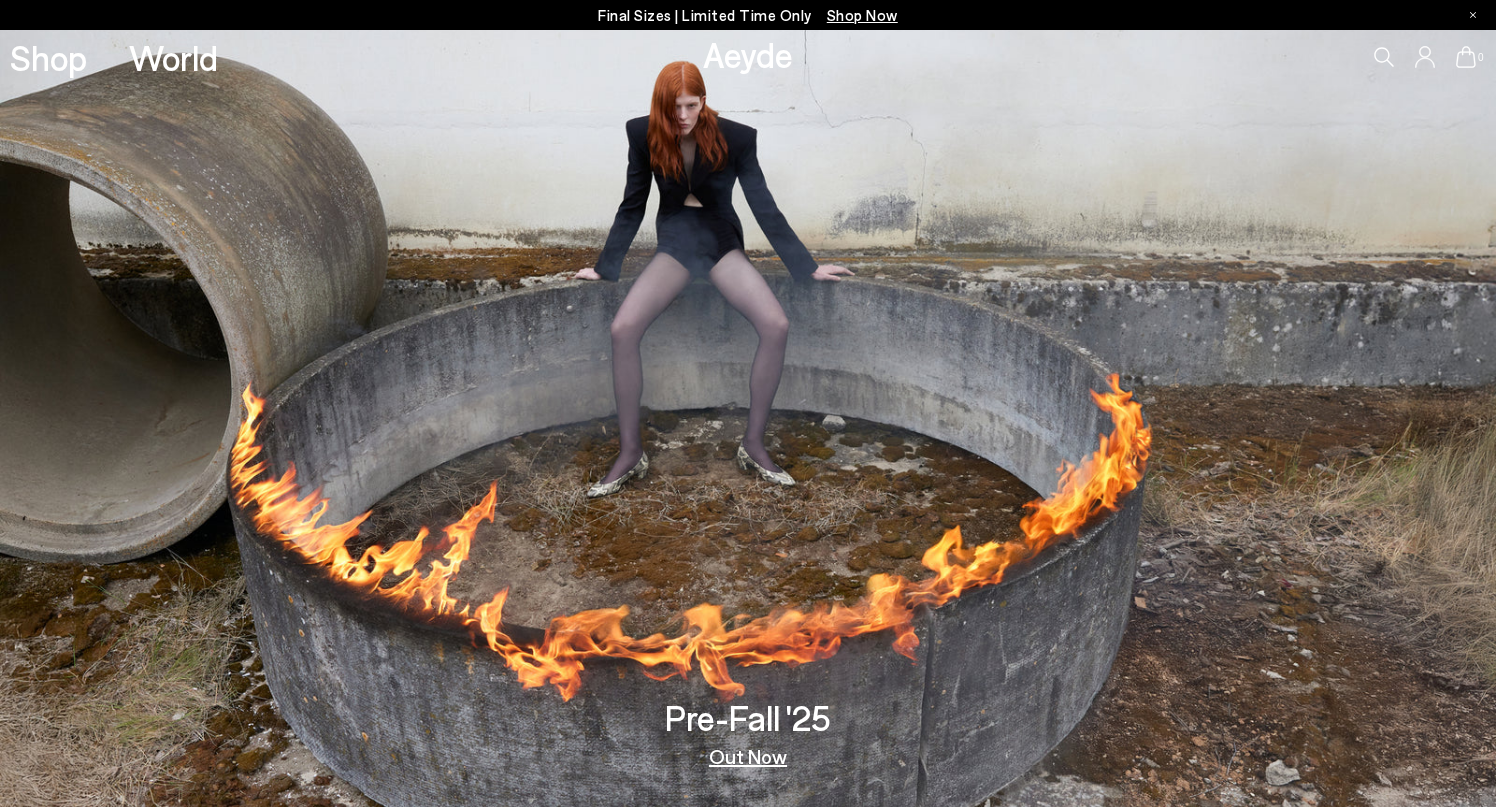 scroll, scrollTop: 0, scrollLeft: 0, axis: both 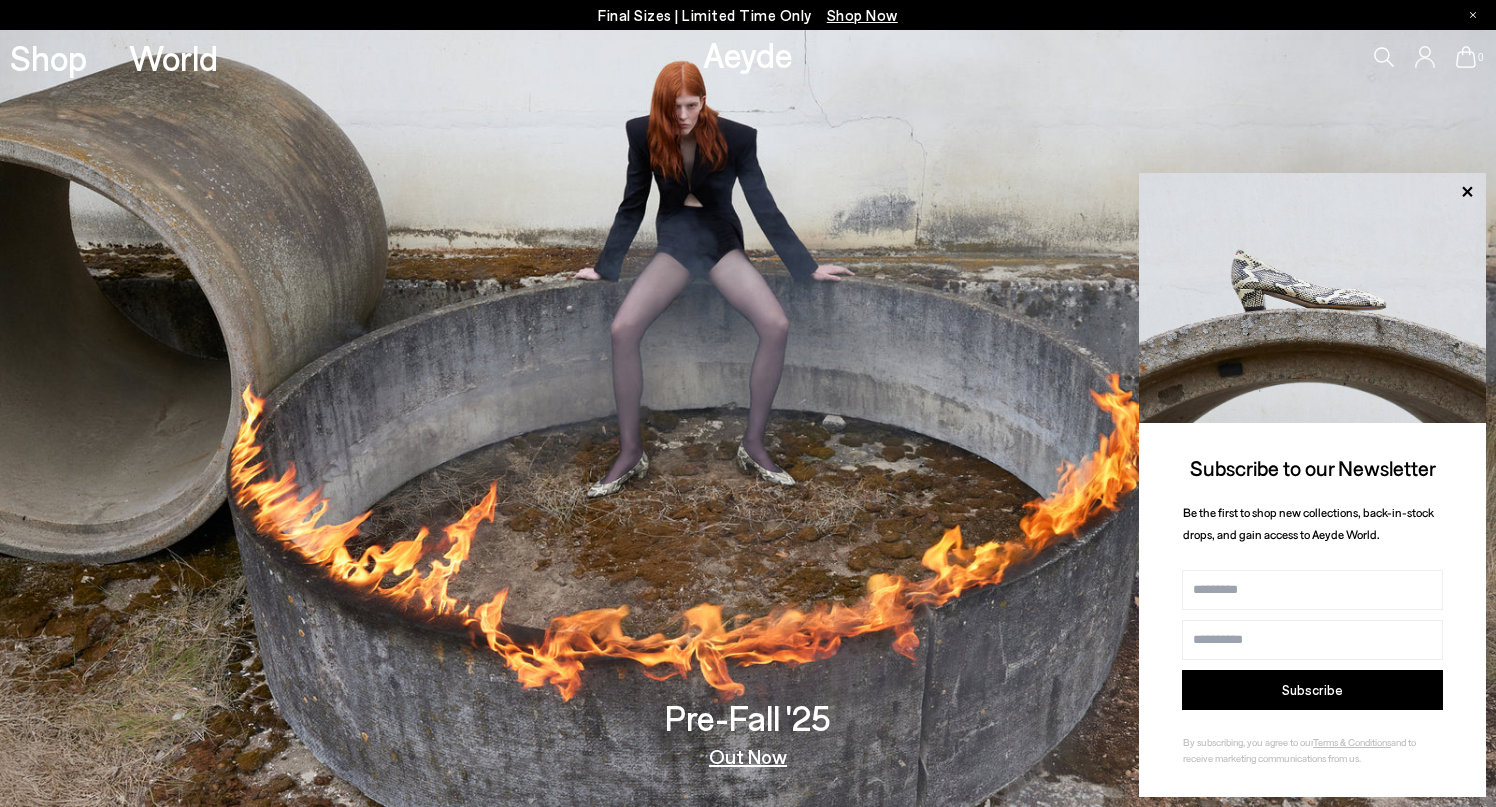 click on "Shop Now" at bounding box center [862, 15] 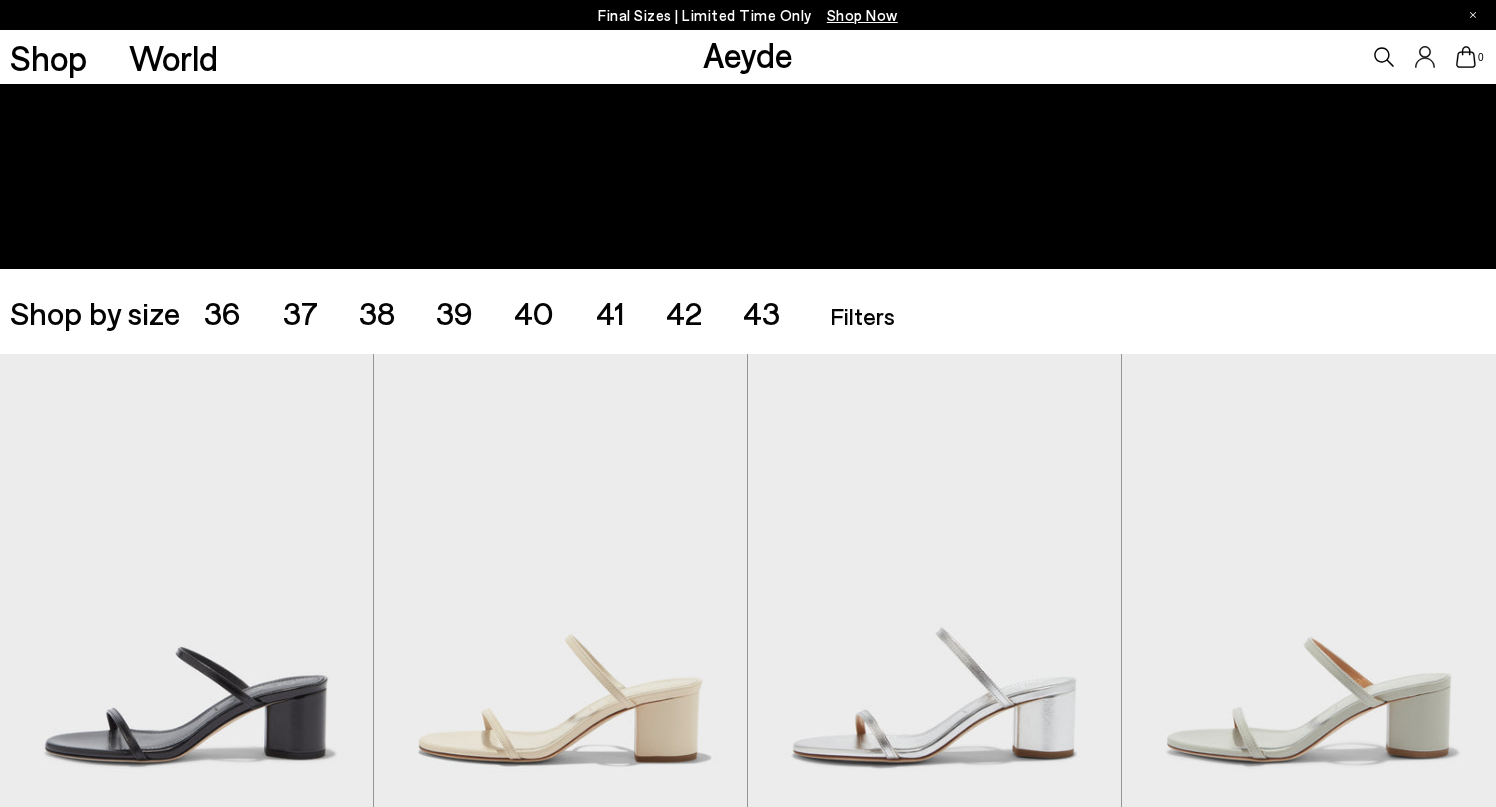 scroll, scrollTop: 427, scrollLeft: 0, axis: vertical 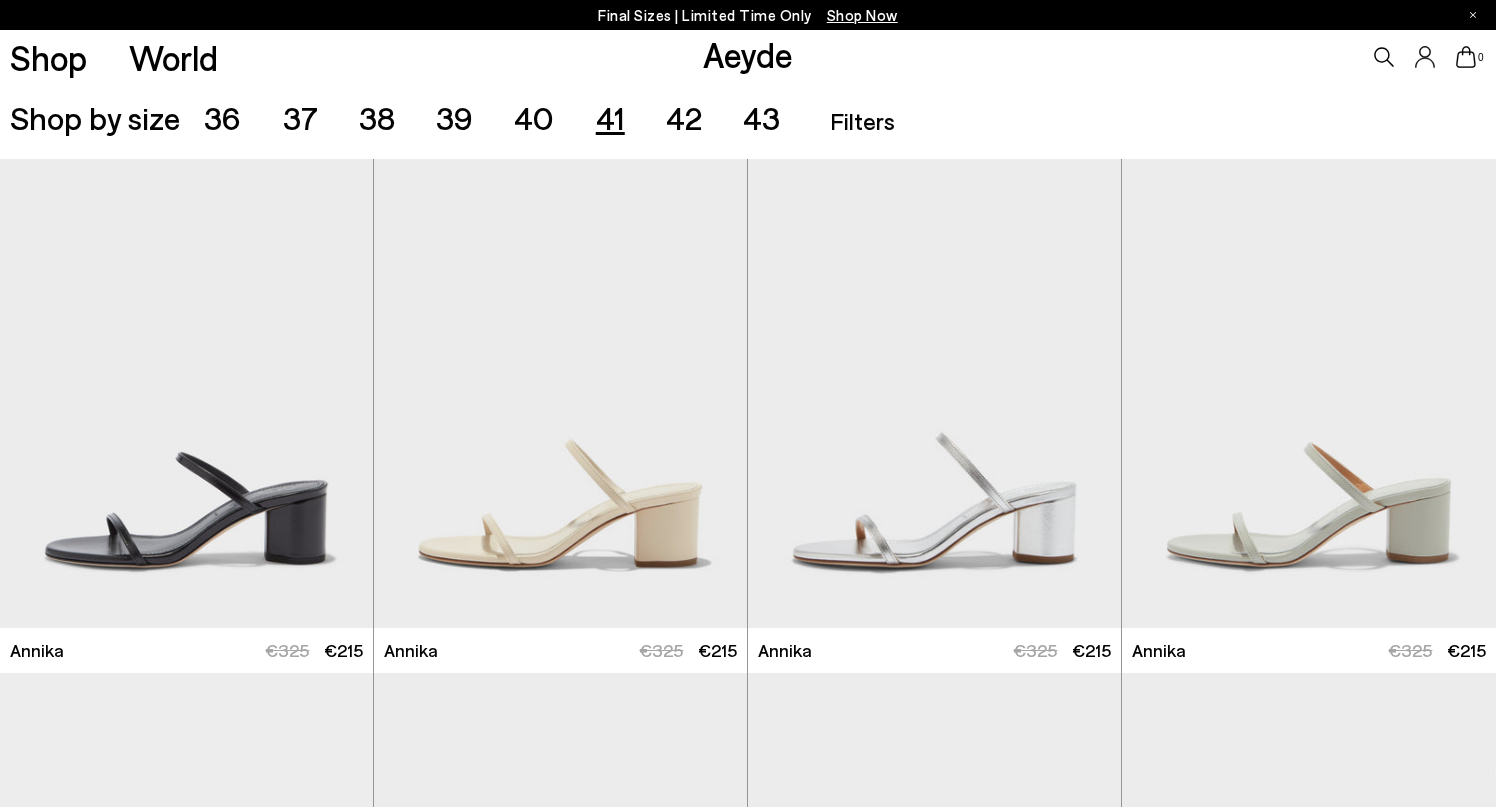 click on "41" at bounding box center (610, 117) 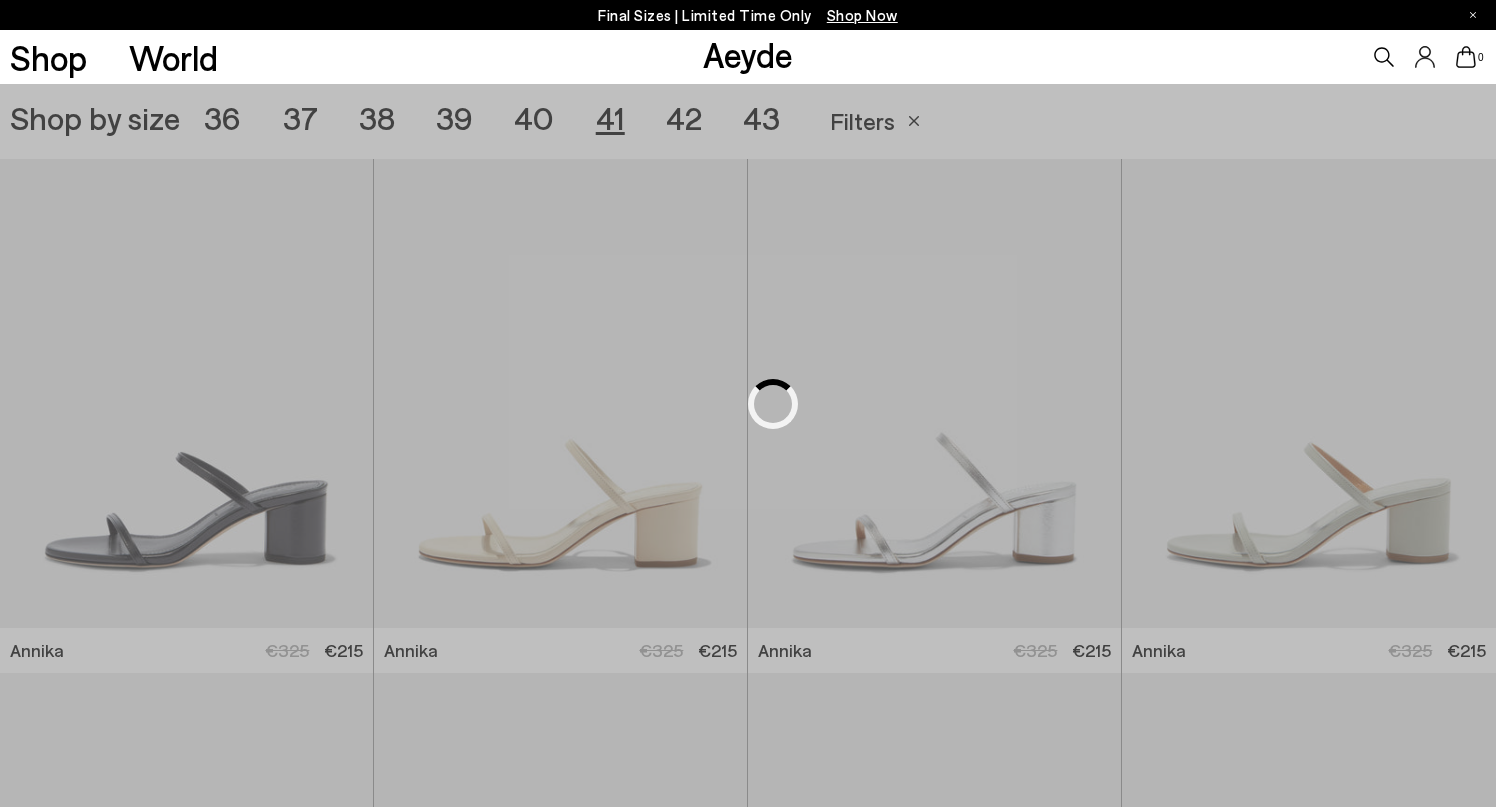 scroll, scrollTop: 417, scrollLeft: 0, axis: vertical 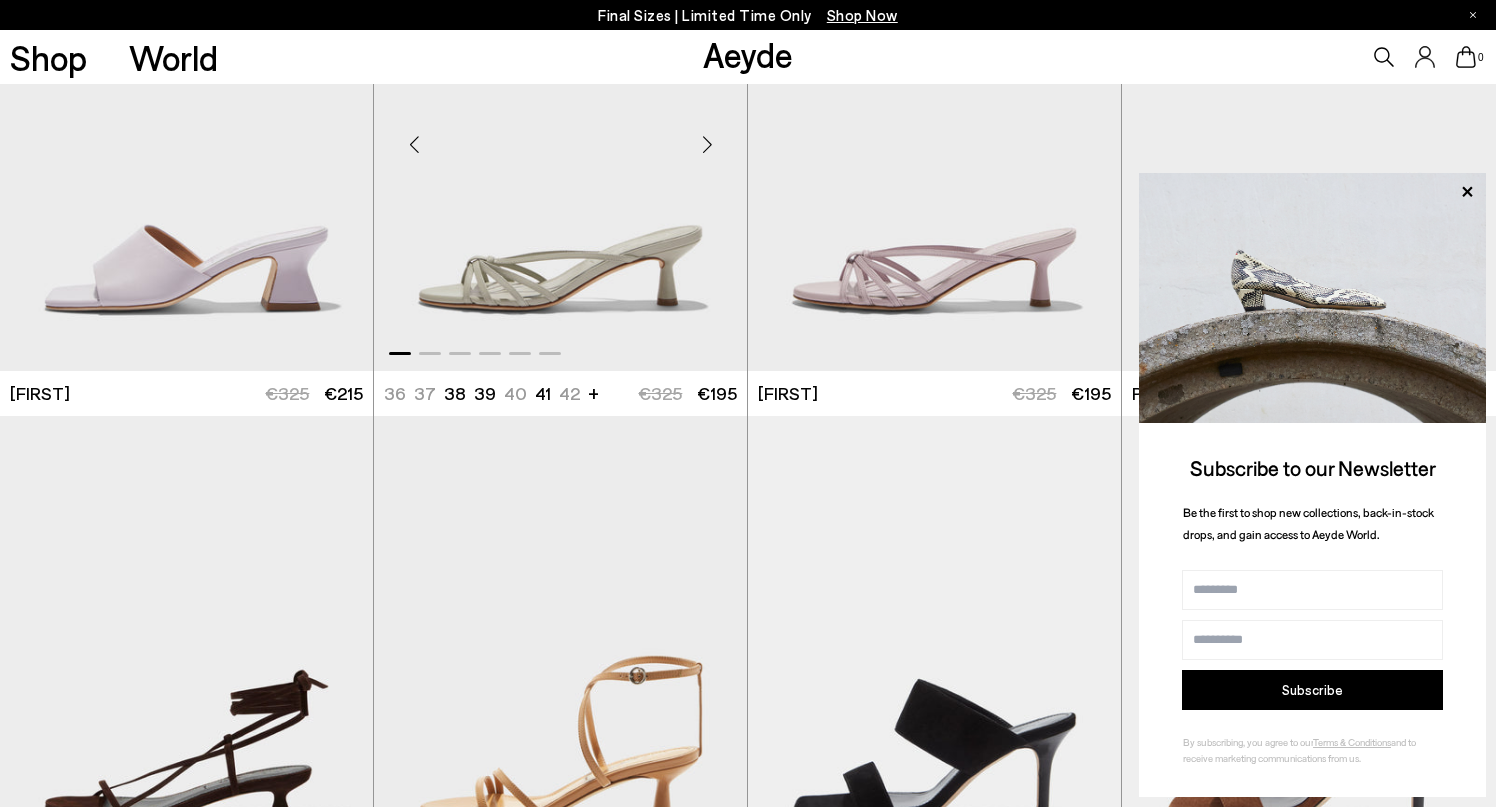 click at bounding box center [707, 145] 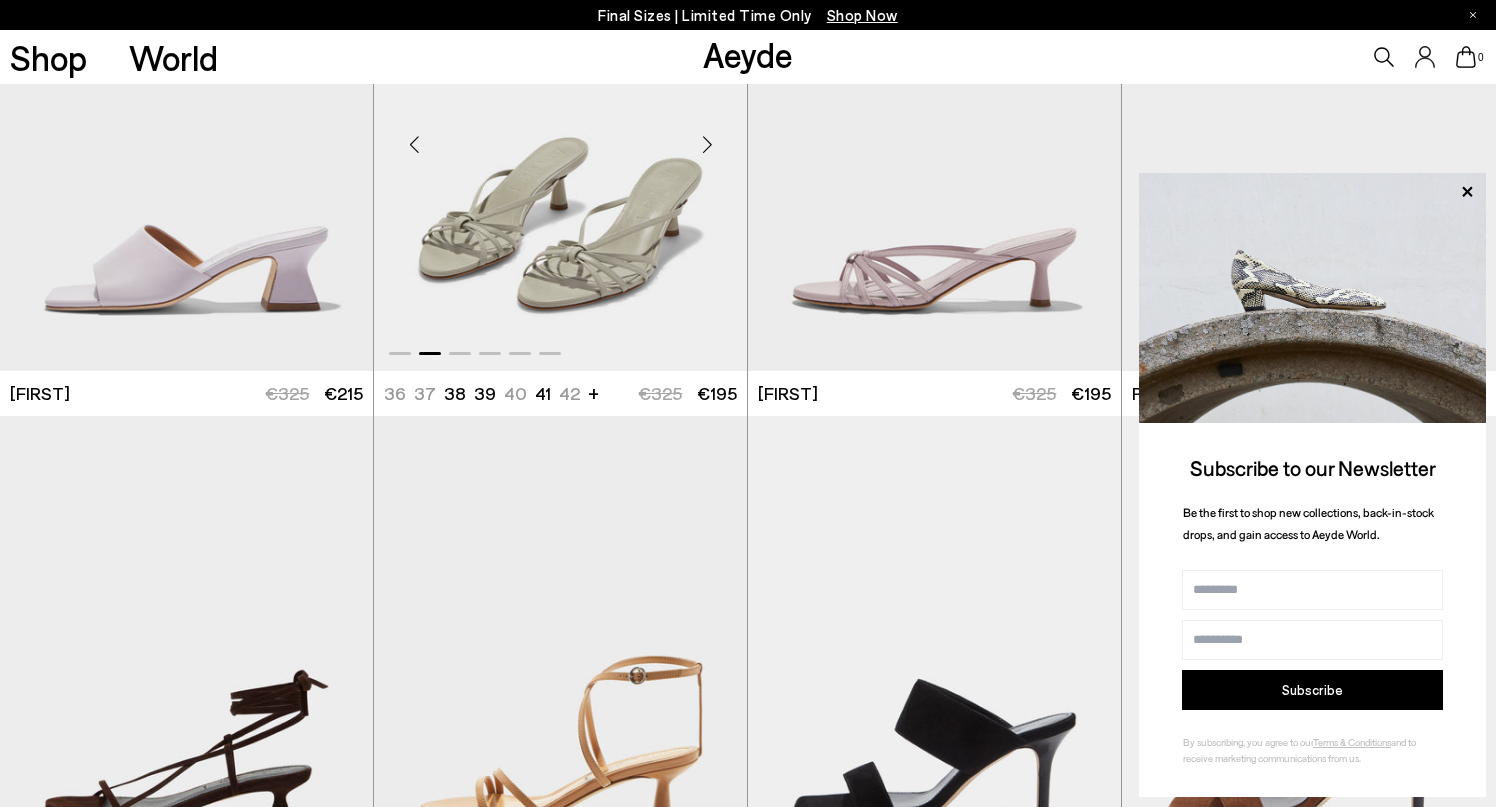 click at bounding box center [707, 145] 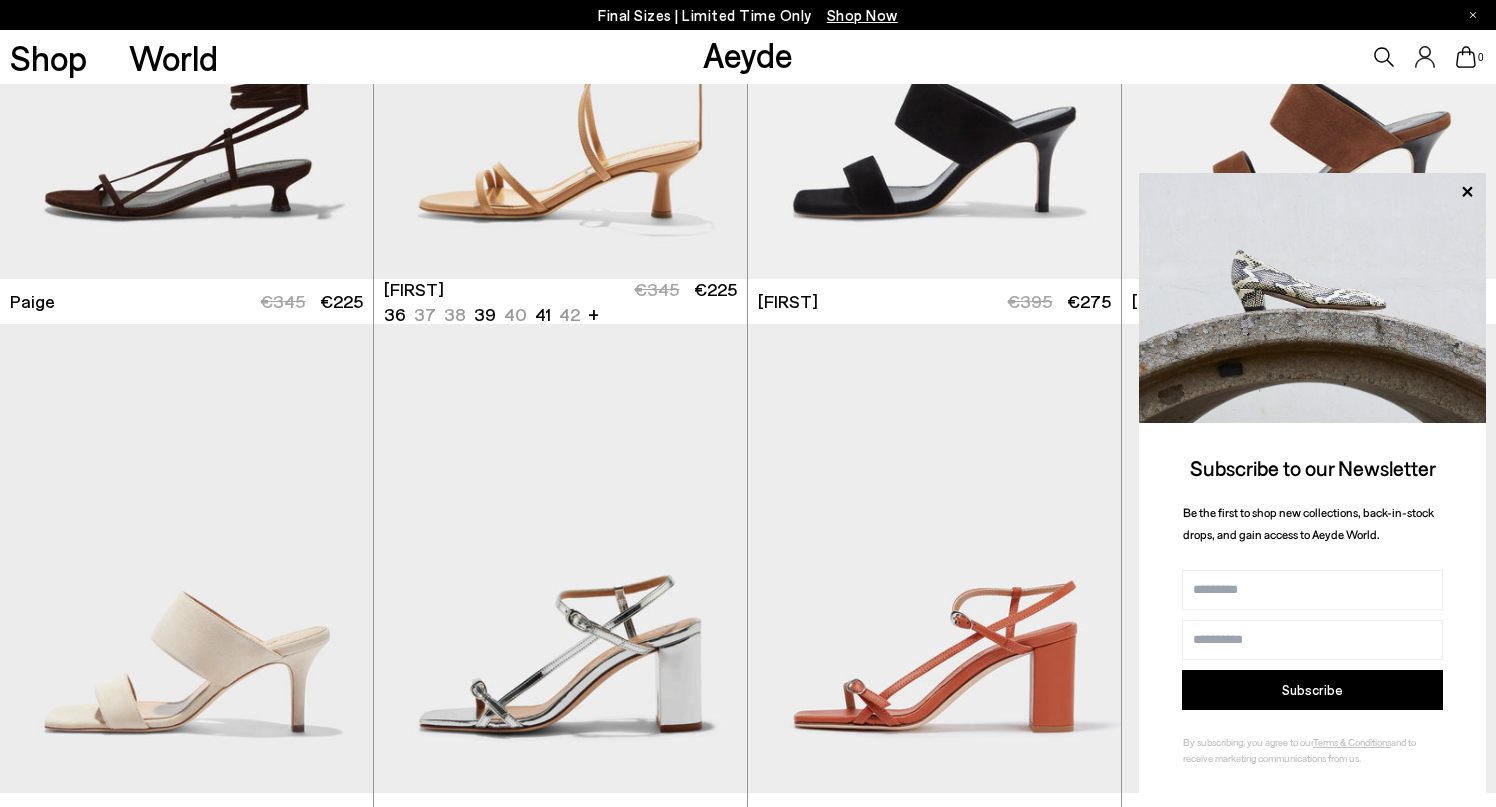 scroll, scrollTop: 3883, scrollLeft: 0, axis: vertical 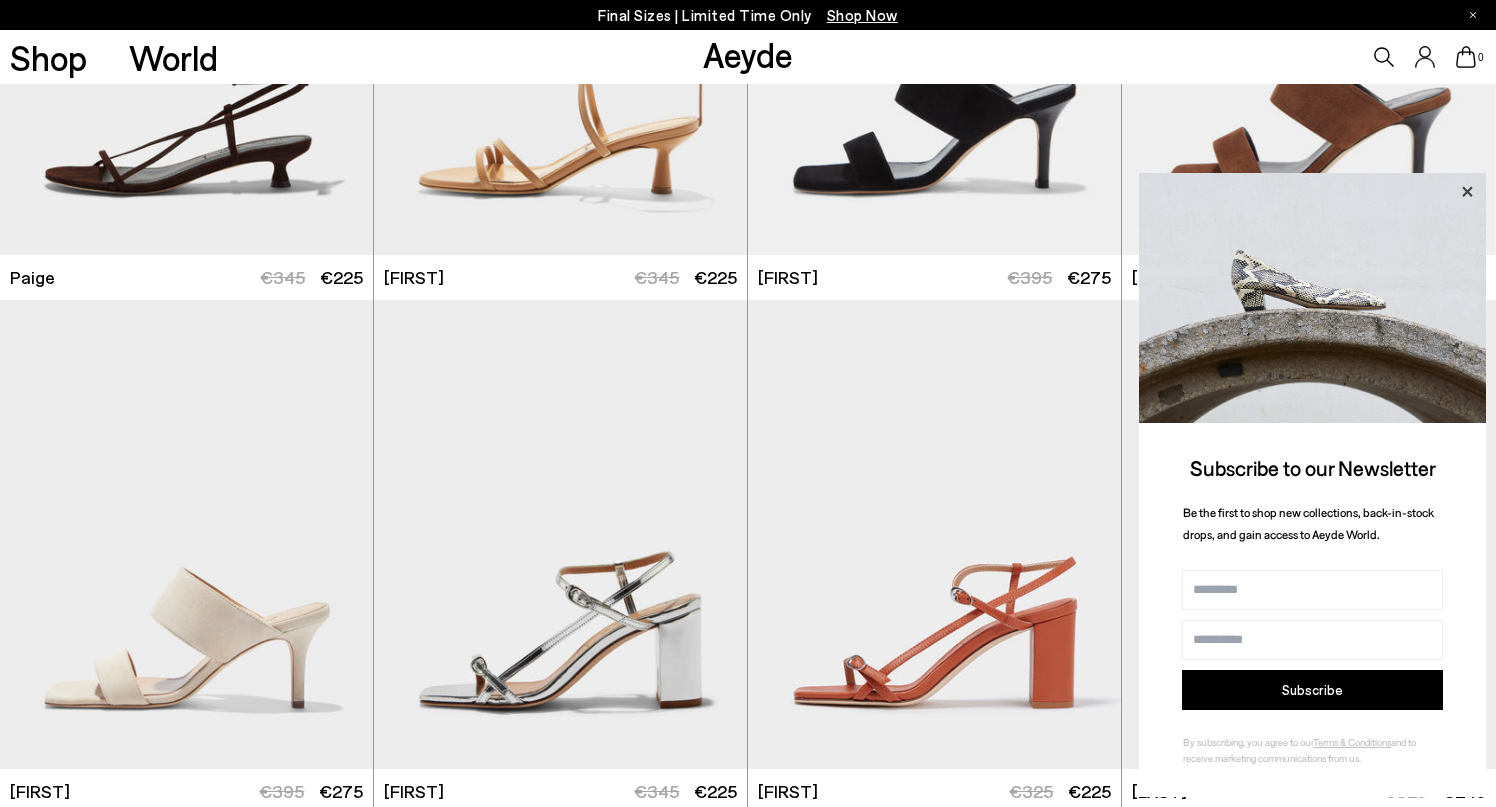 click 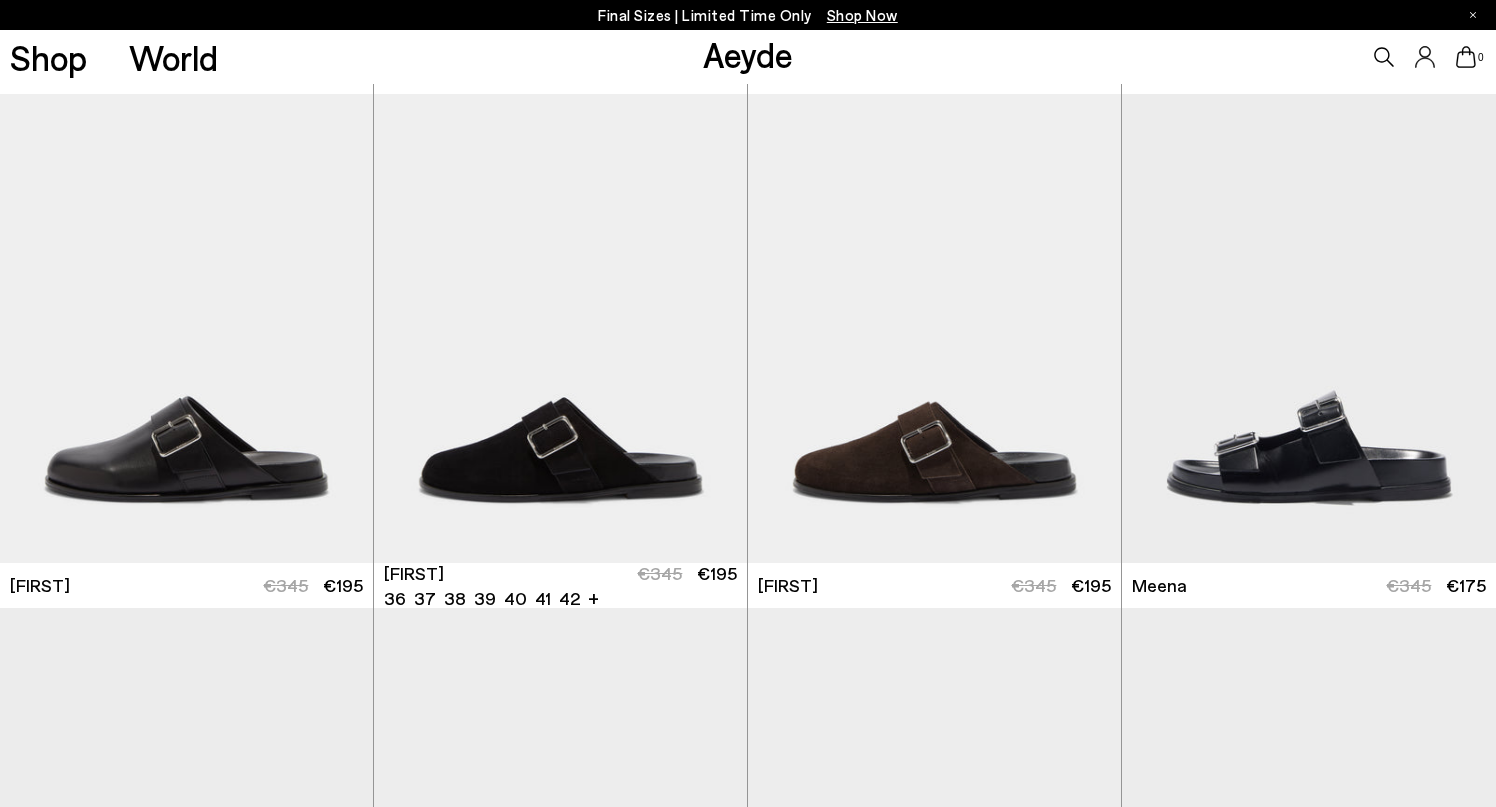 scroll, scrollTop: 6489, scrollLeft: 0, axis: vertical 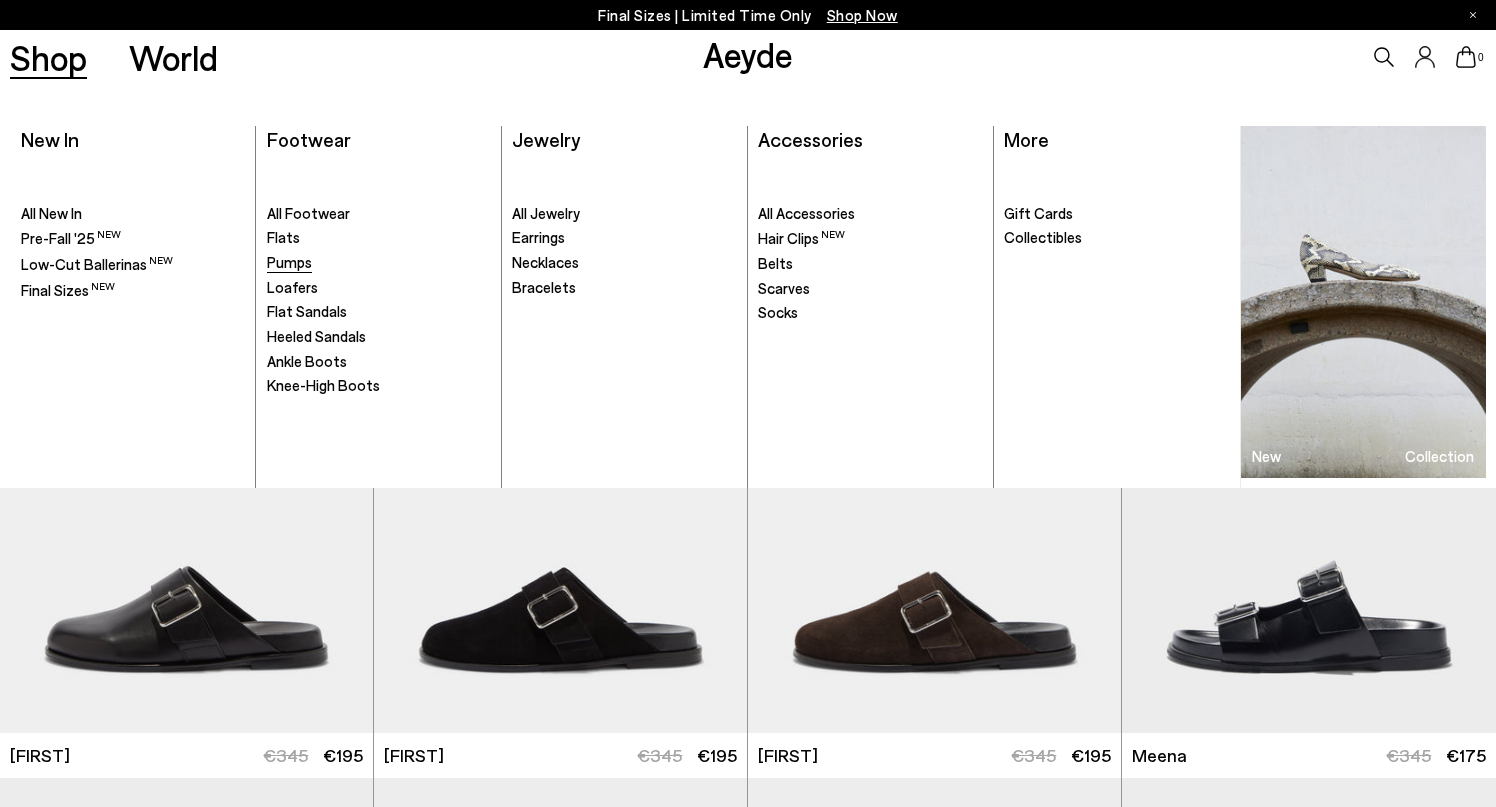 click on "Pumps" at bounding box center (289, 262) 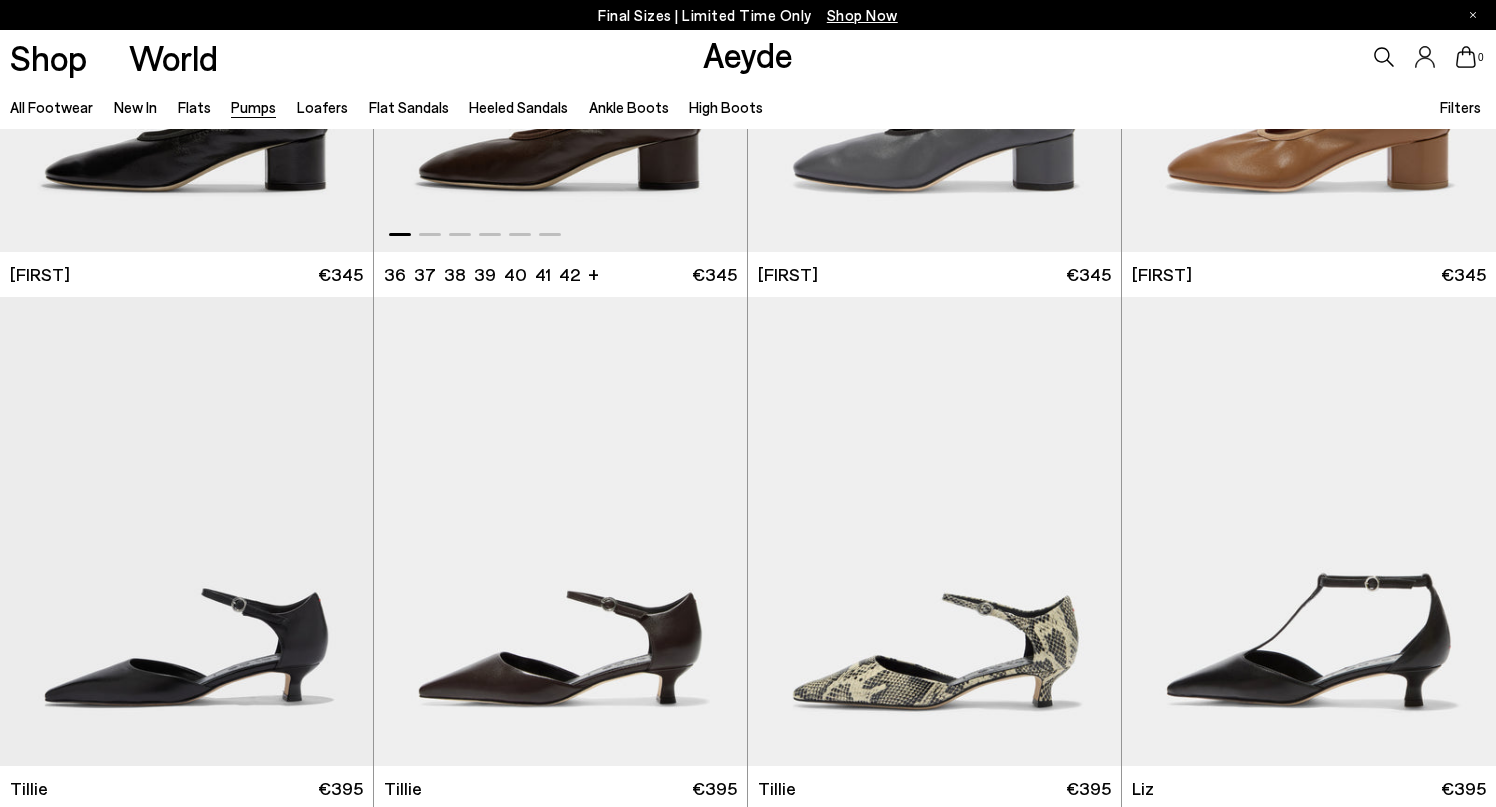 scroll, scrollTop: 608, scrollLeft: 0, axis: vertical 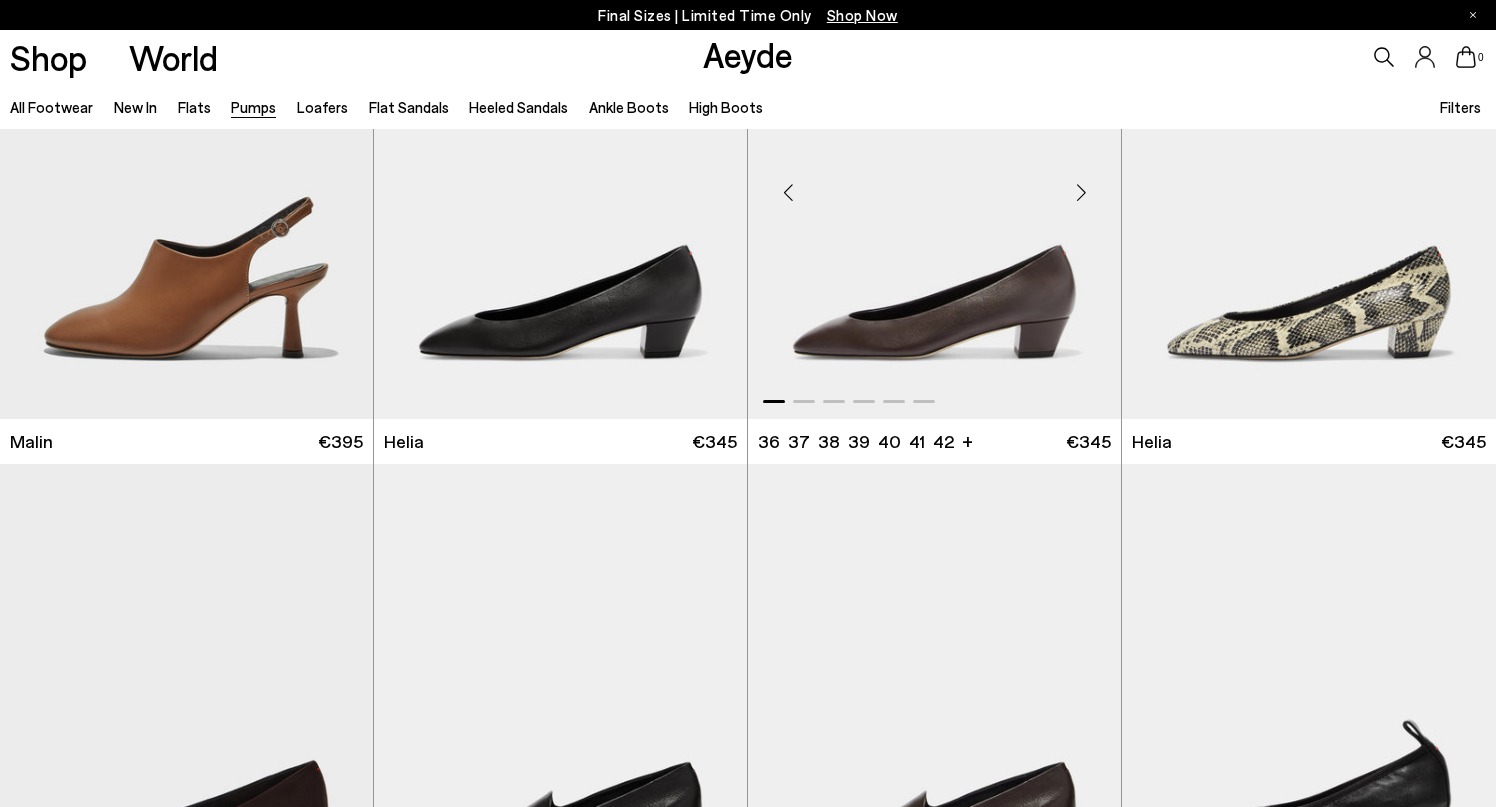 click at bounding box center (1081, 193) 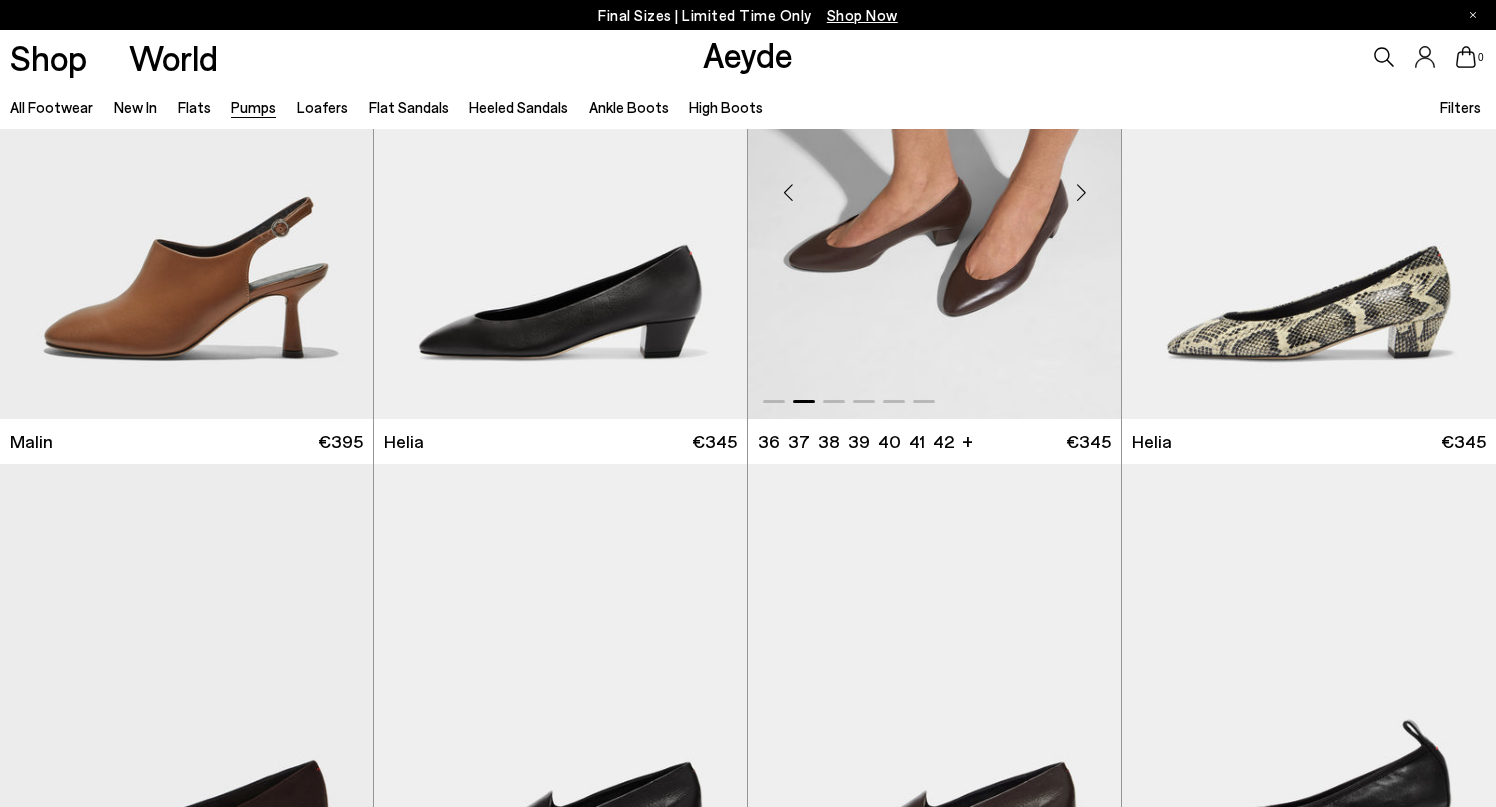 click at bounding box center (1081, 193) 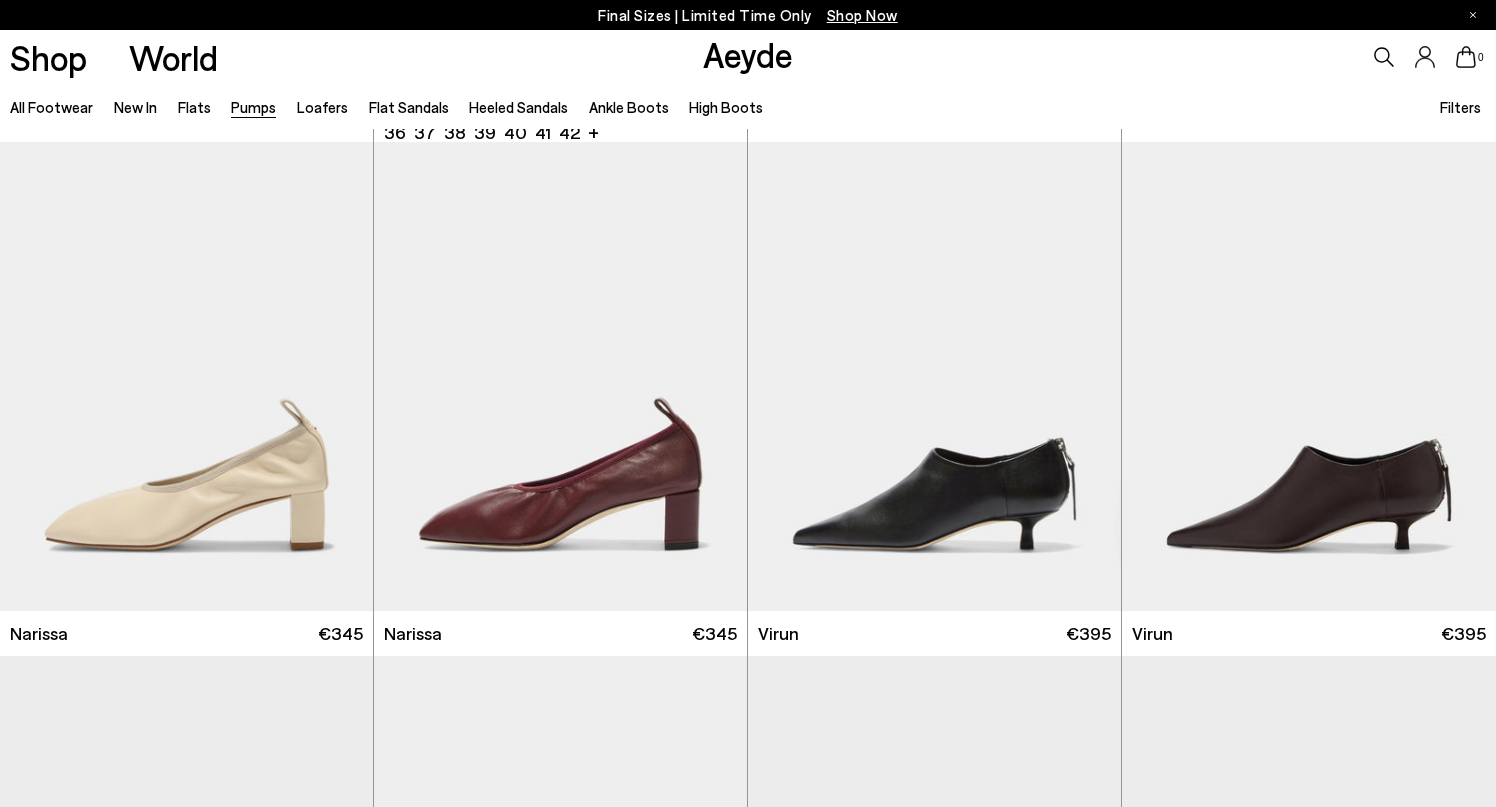 scroll, scrollTop: 2690, scrollLeft: 0, axis: vertical 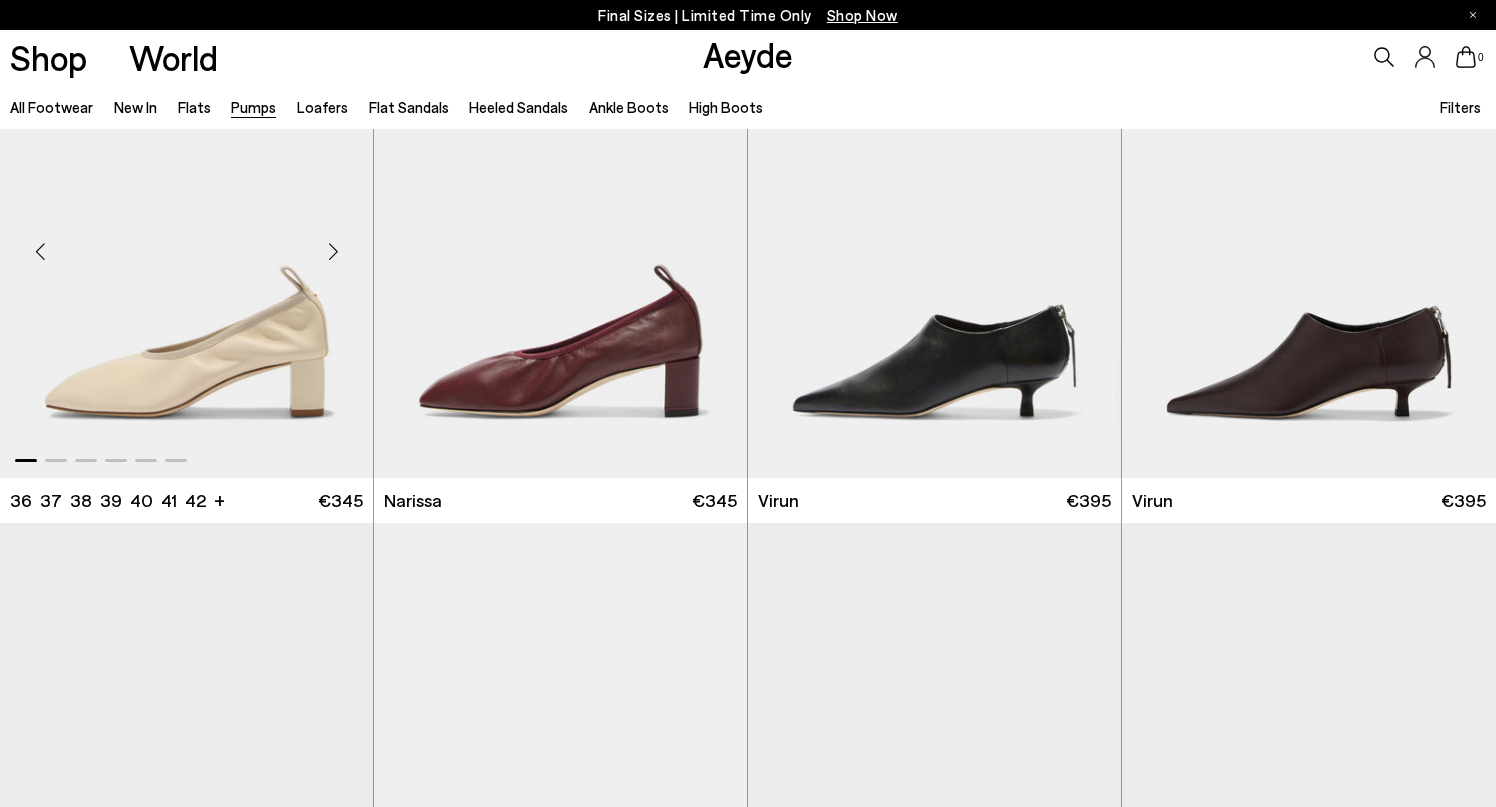 click at bounding box center [333, 252] 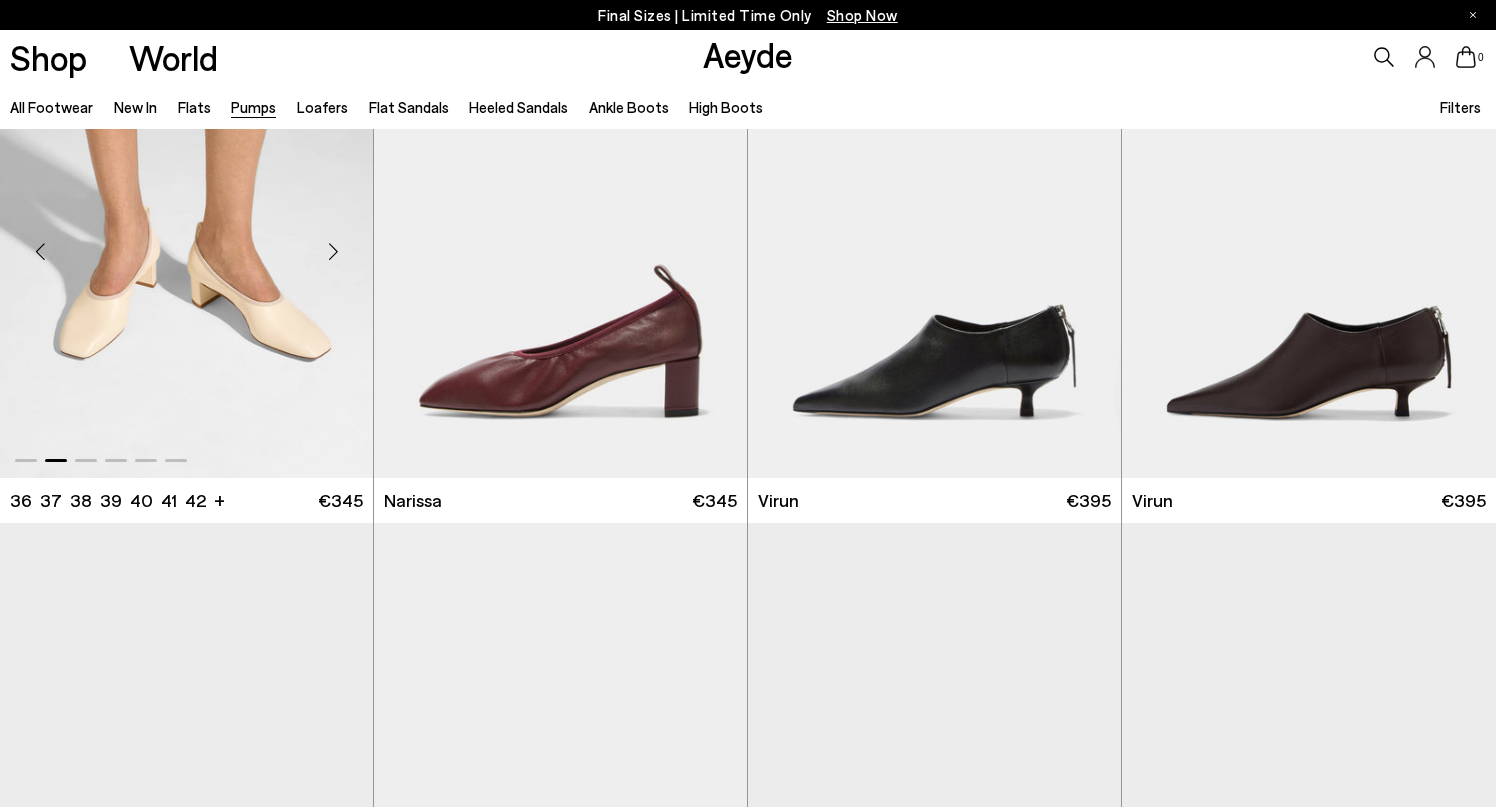 click at bounding box center (333, 252) 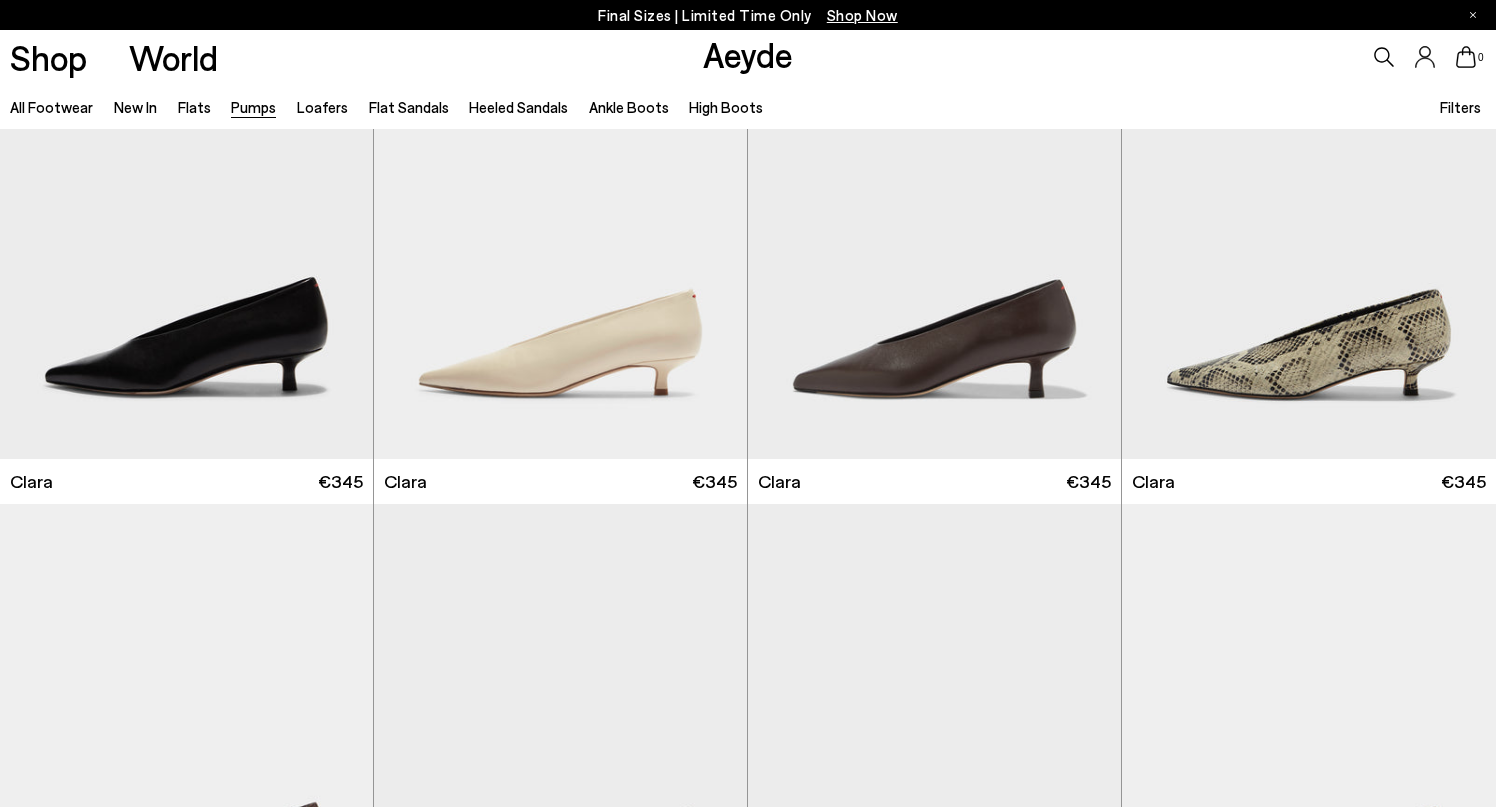 scroll, scrollTop: 3293, scrollLeft: 0, axis: vertical 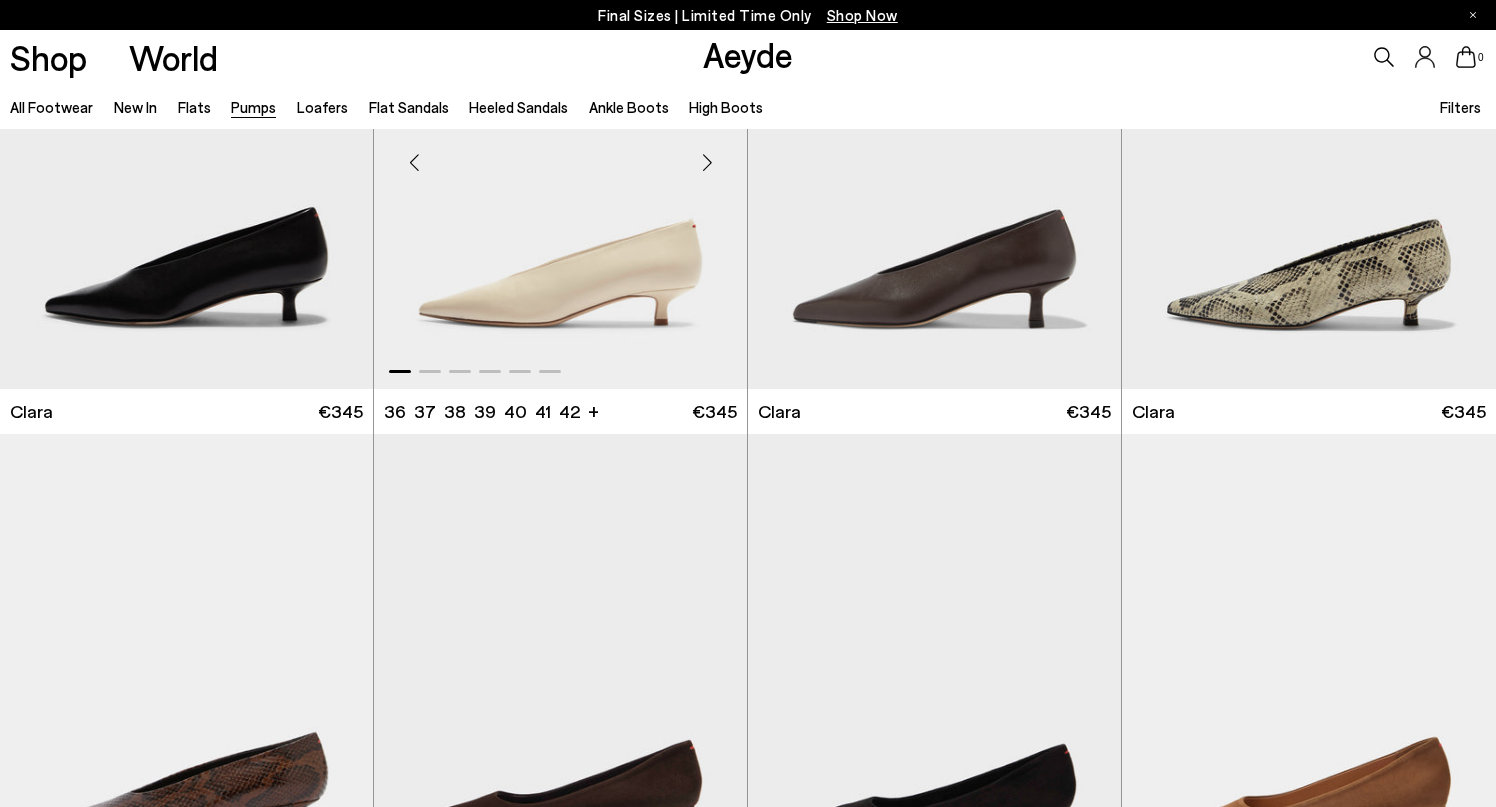 click at bounding box center [707, 162] 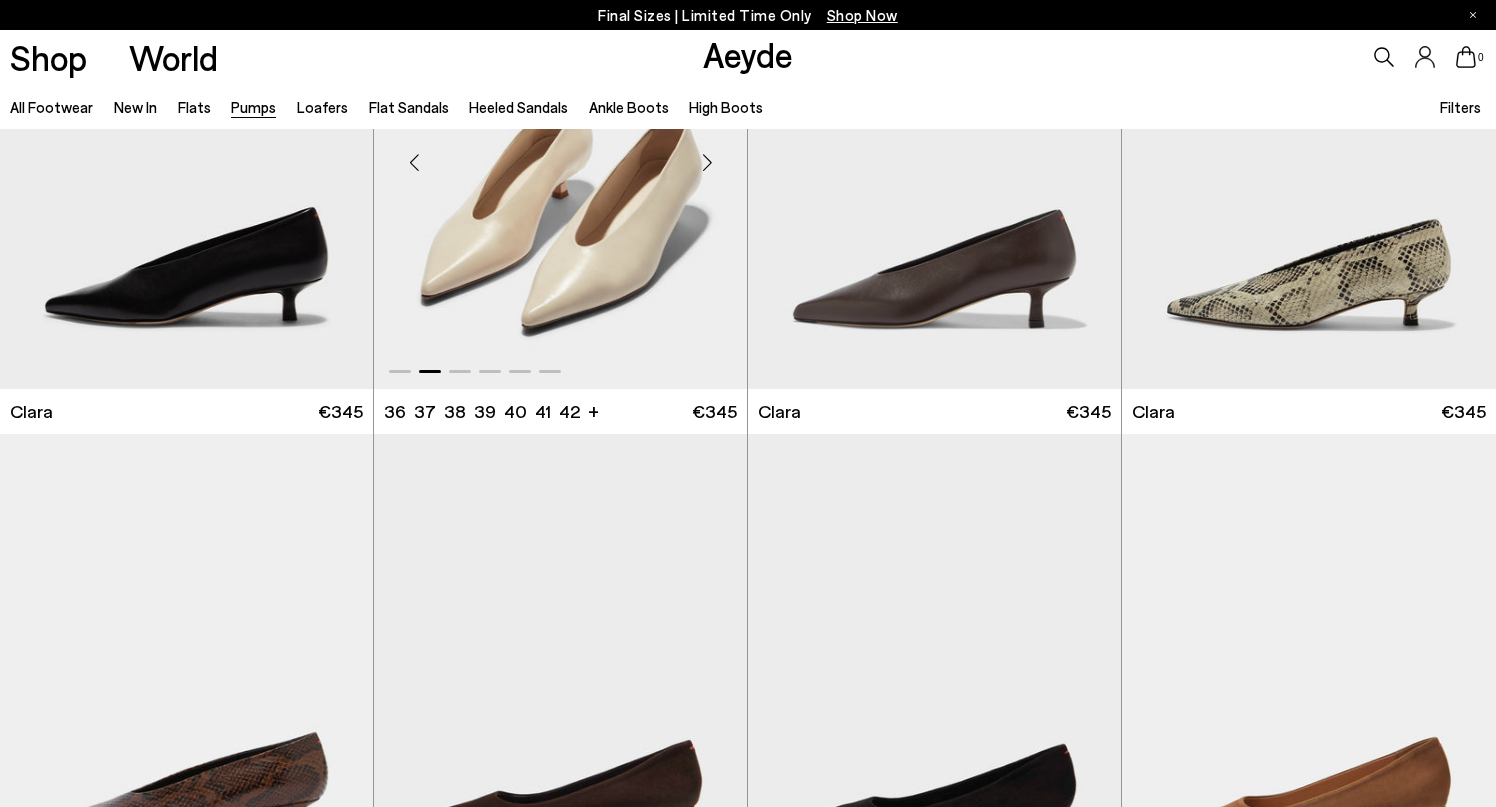 click at bounding box center [707, 162] 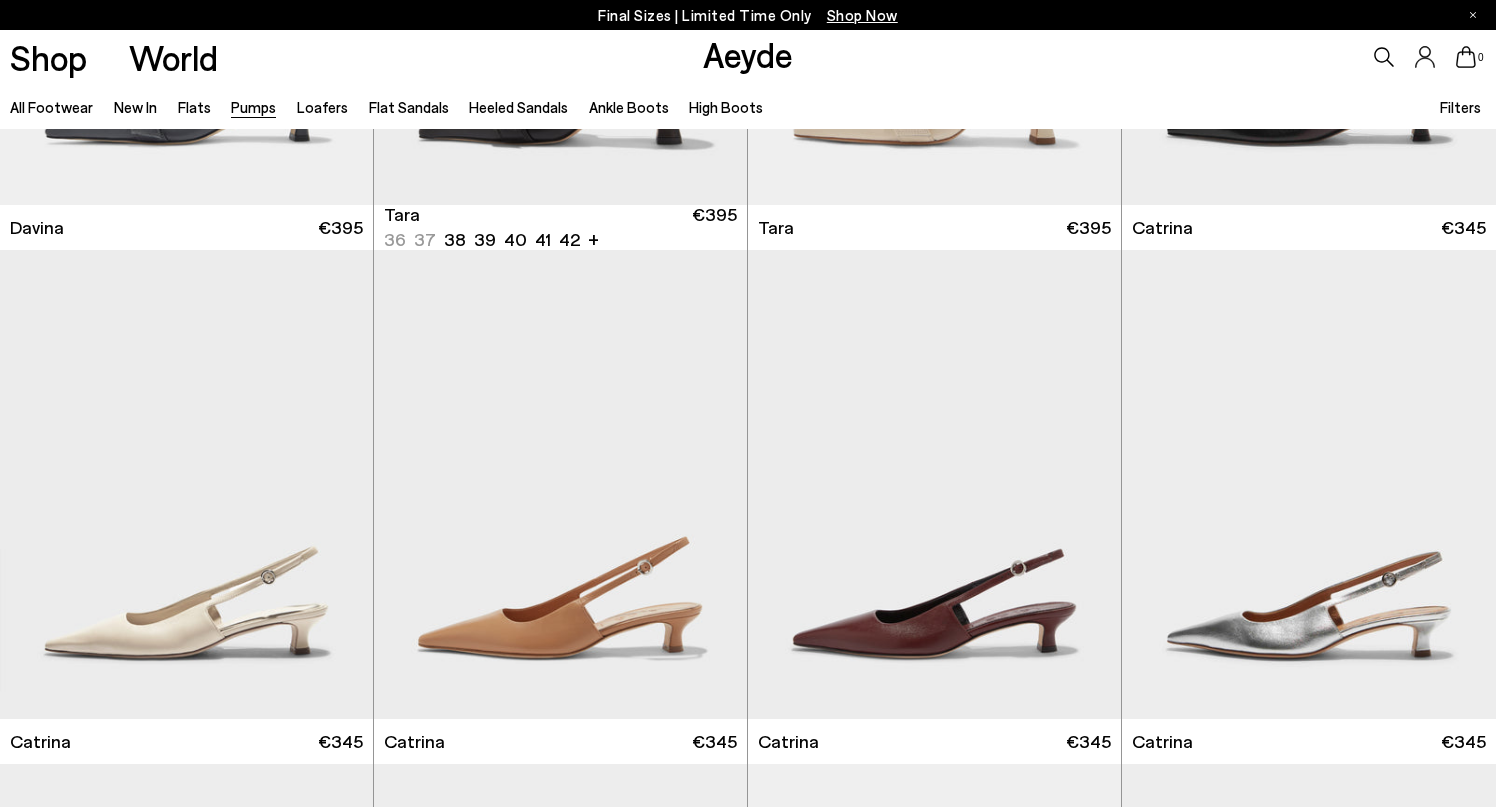 scroll, scrollTop: 5086, scrollLeft: 0, axis: vertical 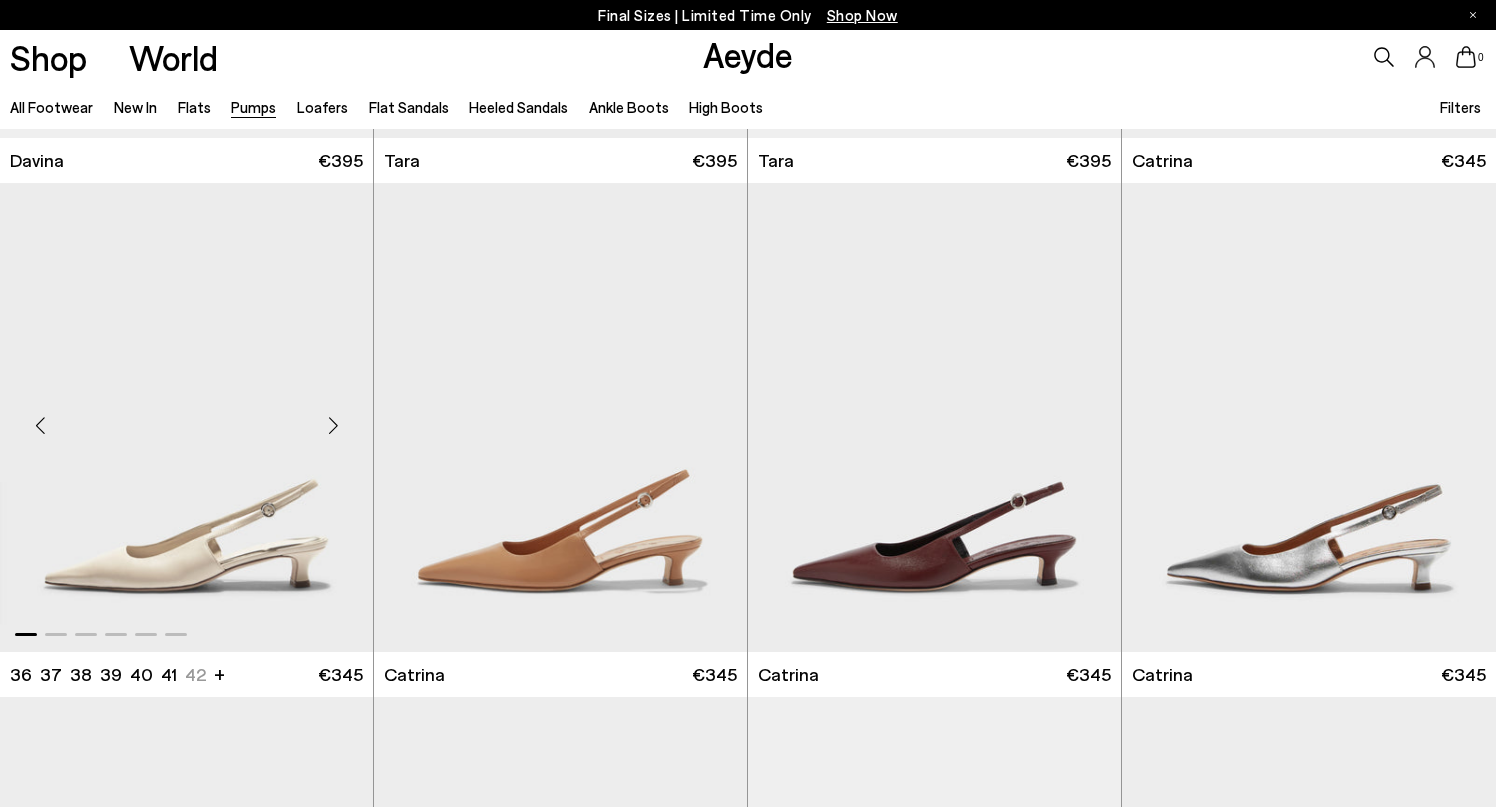 click at bounding box center (333, 425) 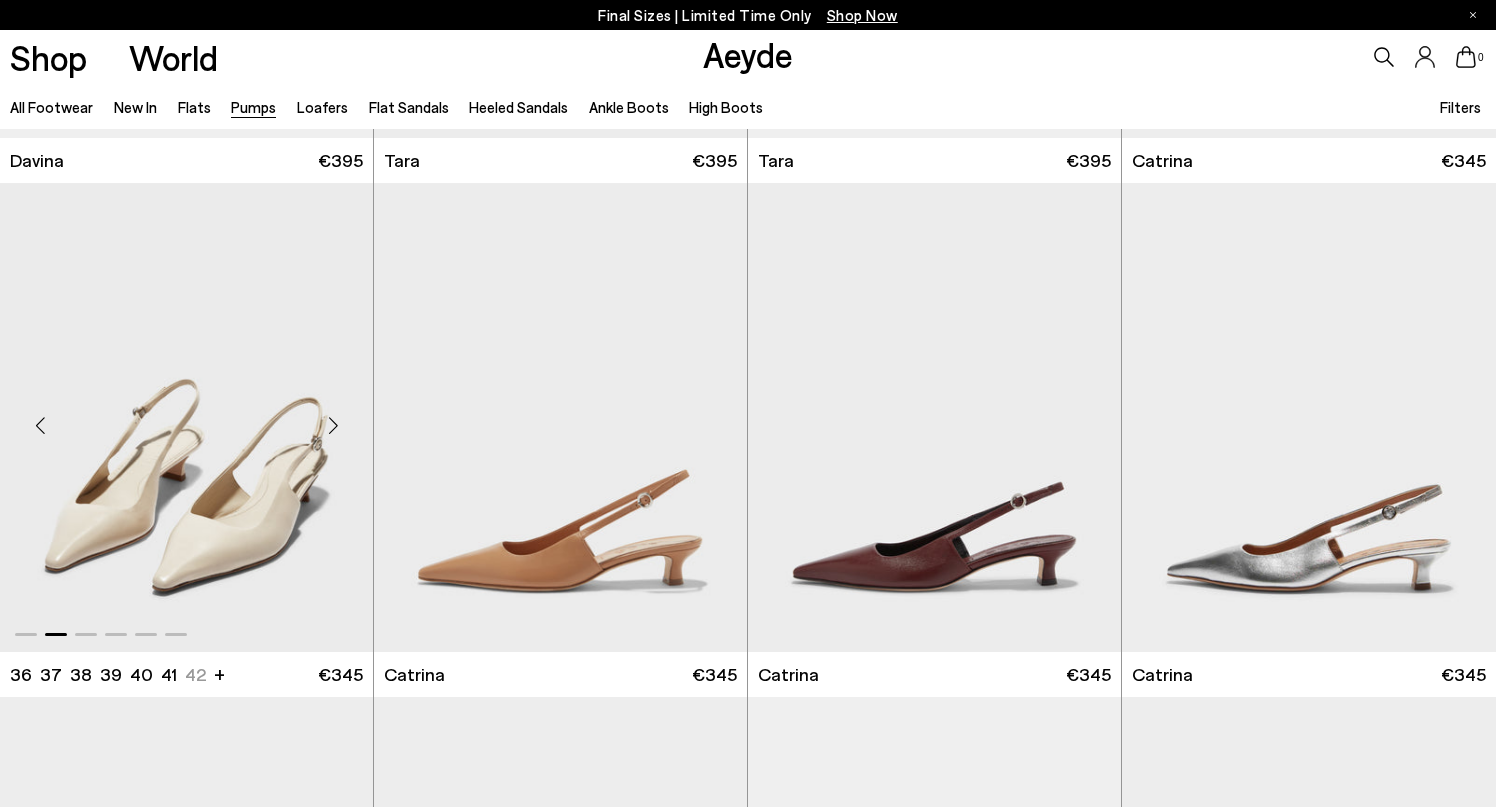 click at bounding box center [333, 425] 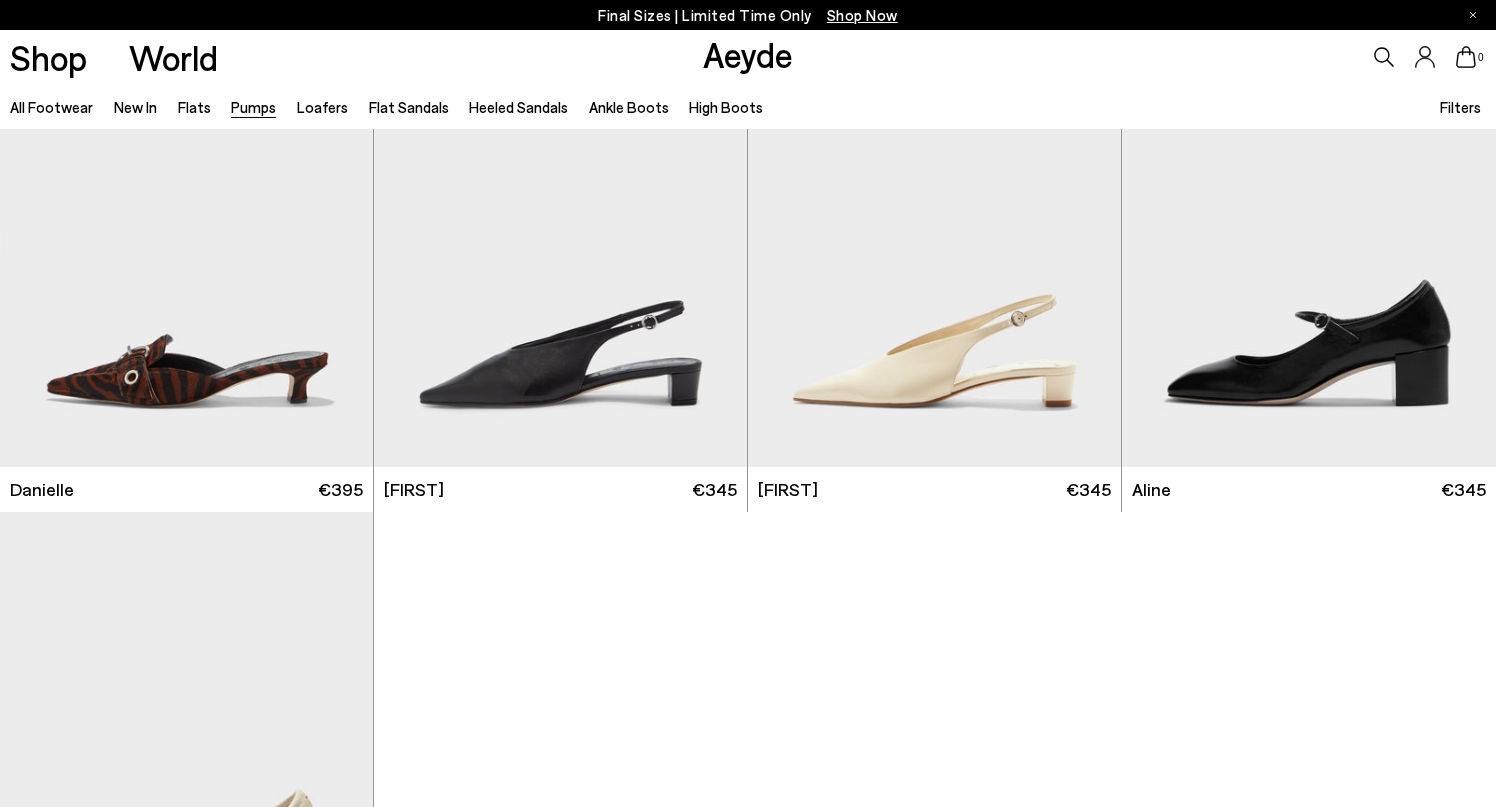 scroll, scrollTop: 8348, scrollLeft: 0, axis: vertical 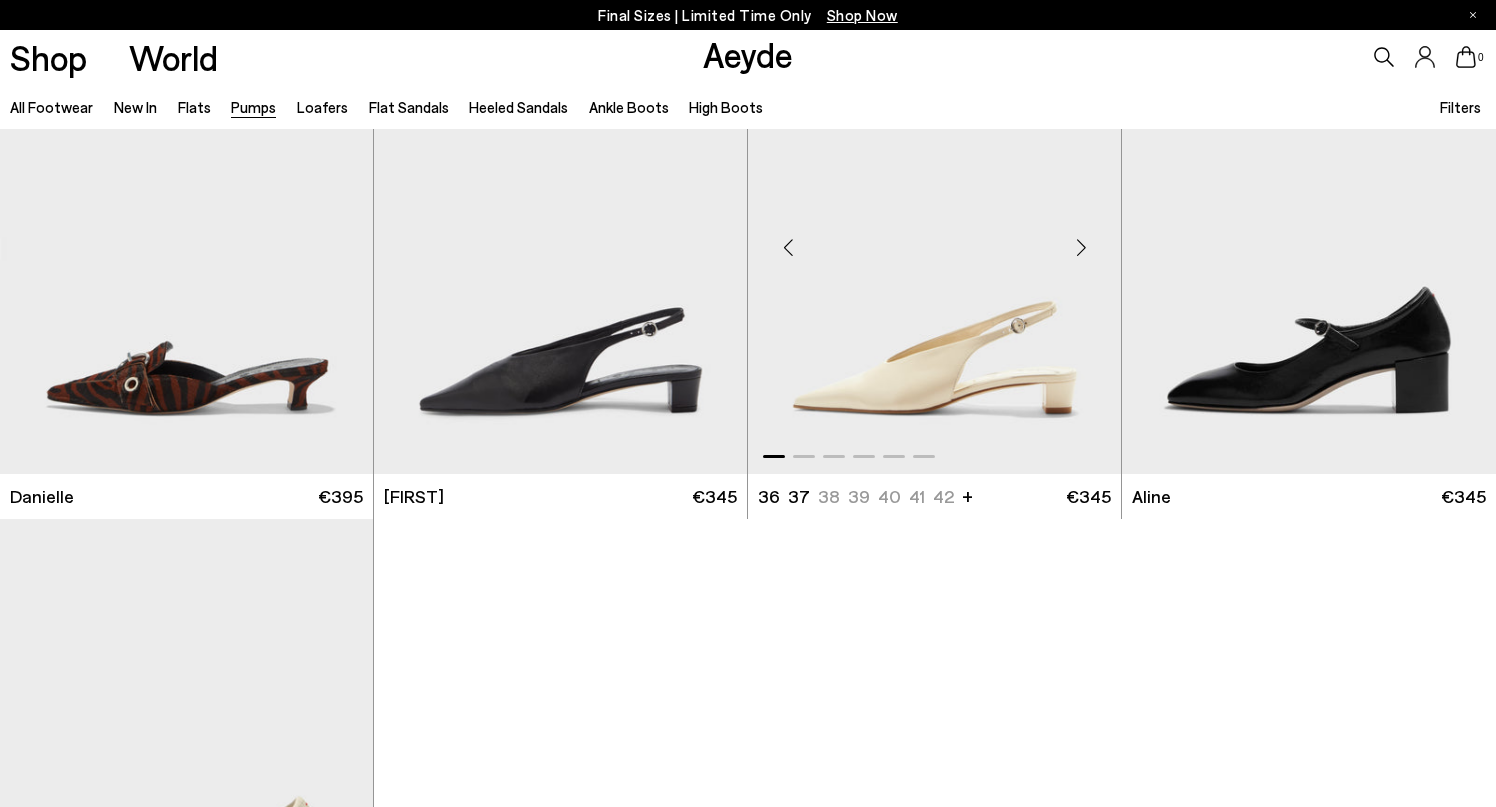 click at bounding box center (1081, 247) 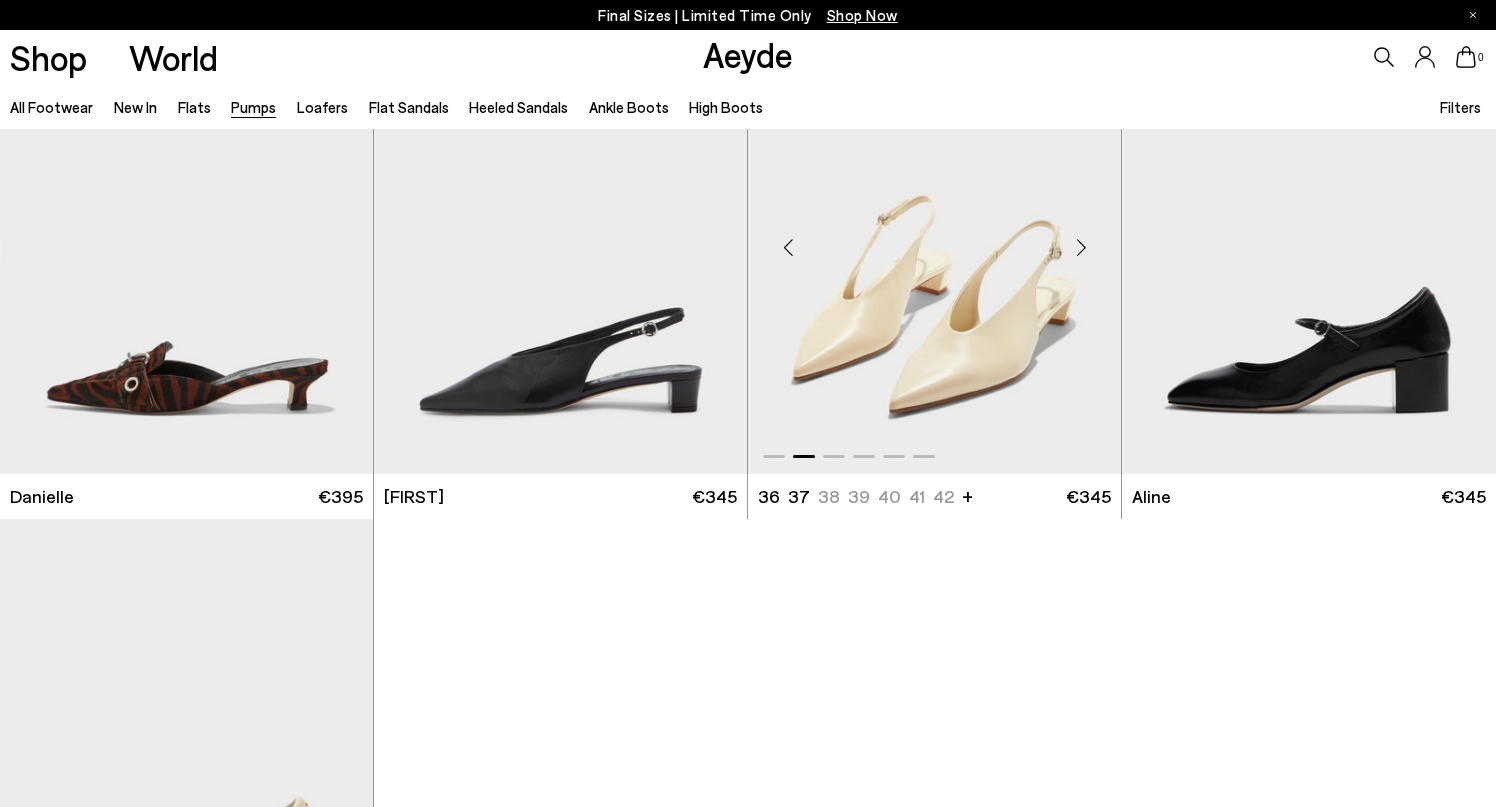 click at bounding box center [1081, 247] 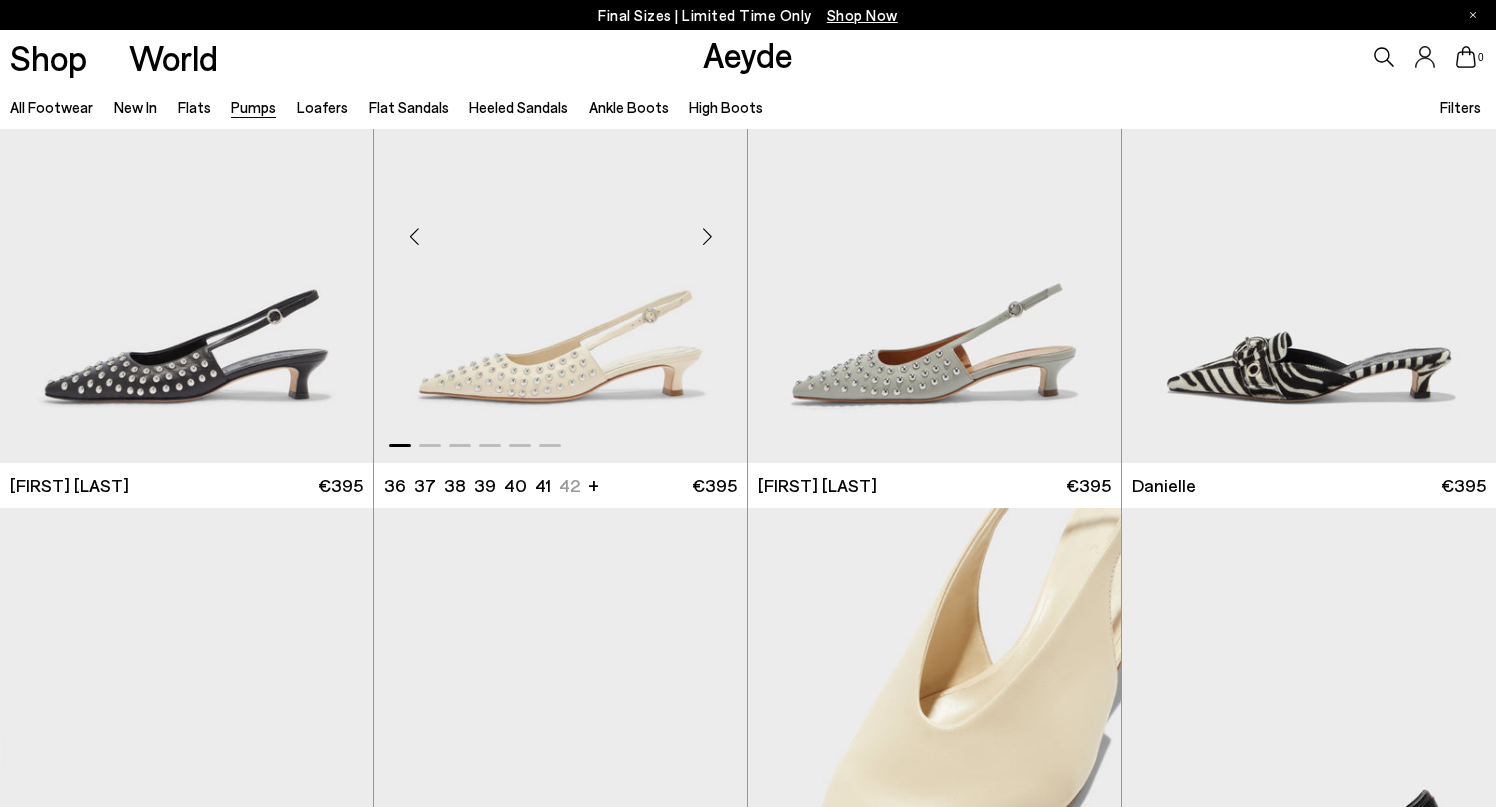 scroll, scrollTop: 7841, scrollLeft: 0, axis: vertical 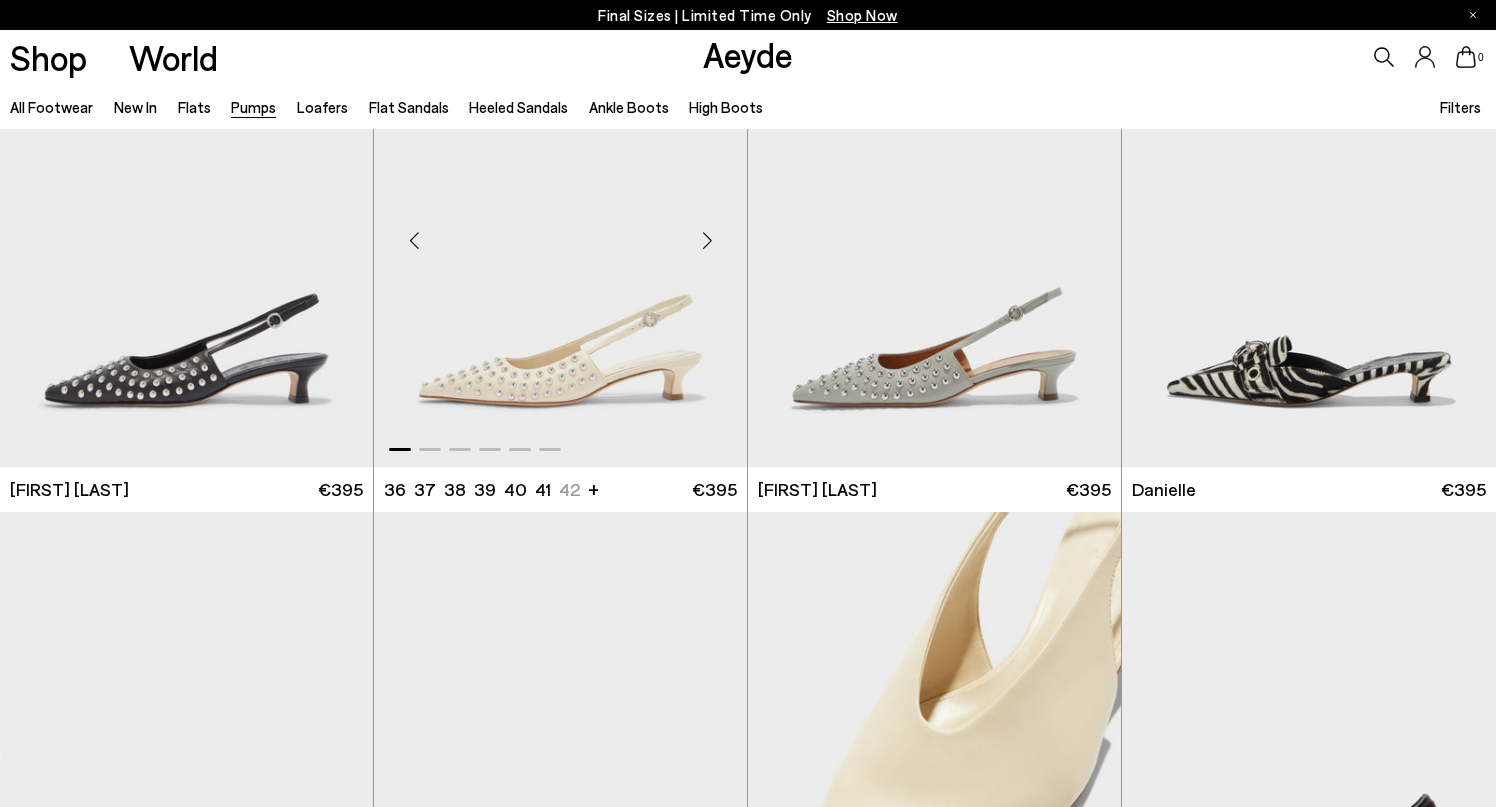 click at bounding box center [707, 240] 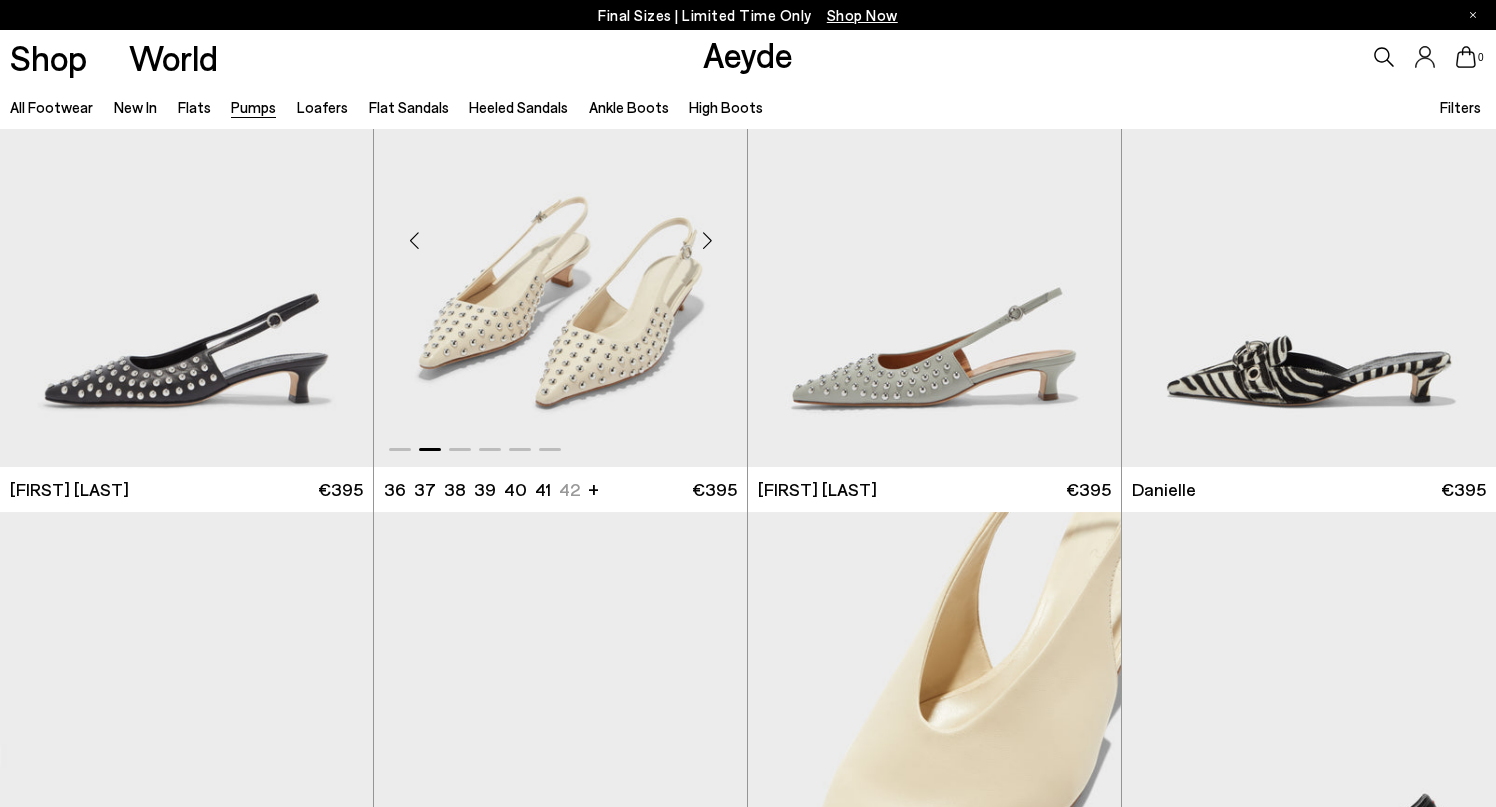 click at bounding box center [707, 240] 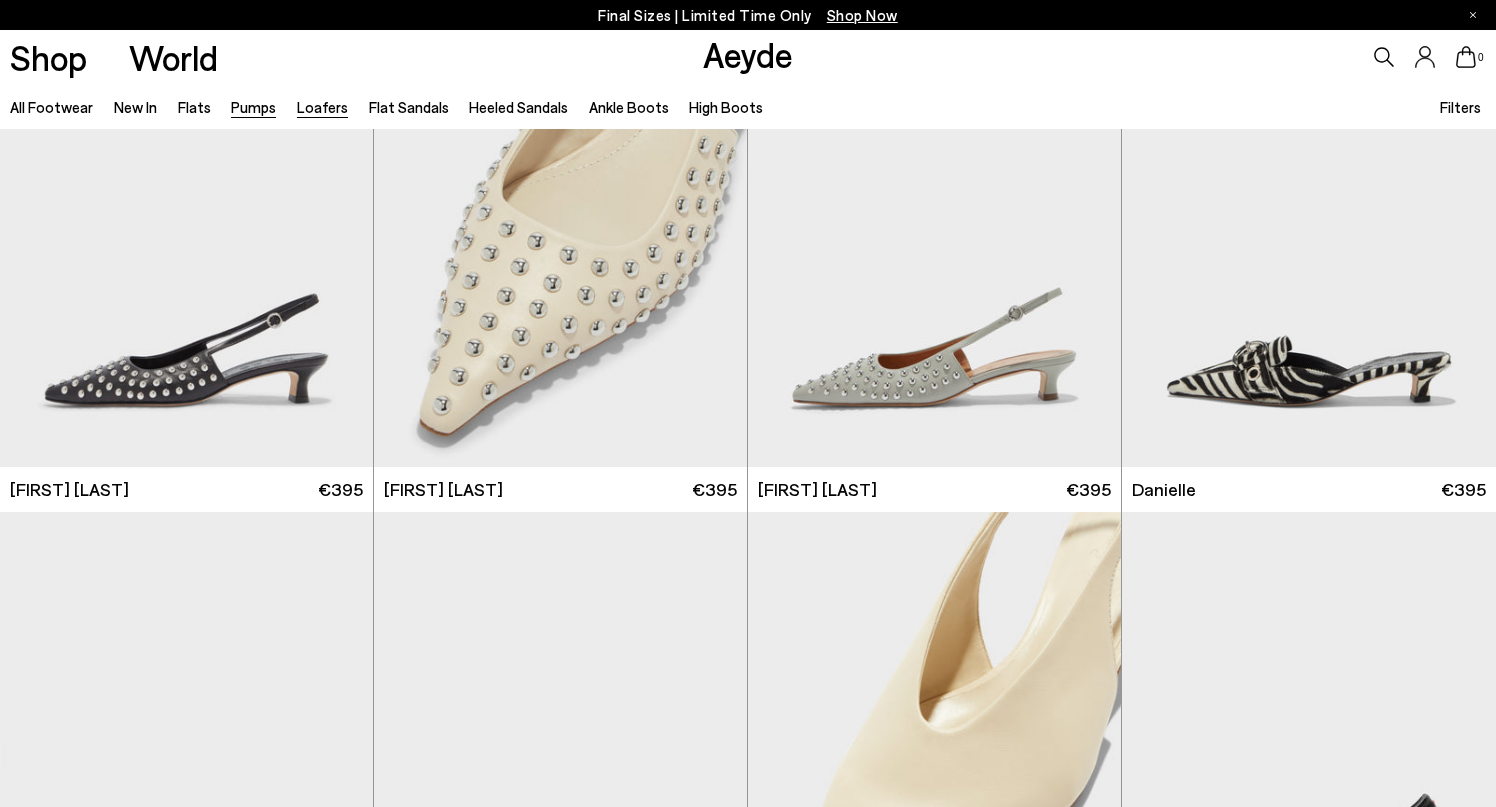 click on "Loafers" at bounding box center [322, 107] 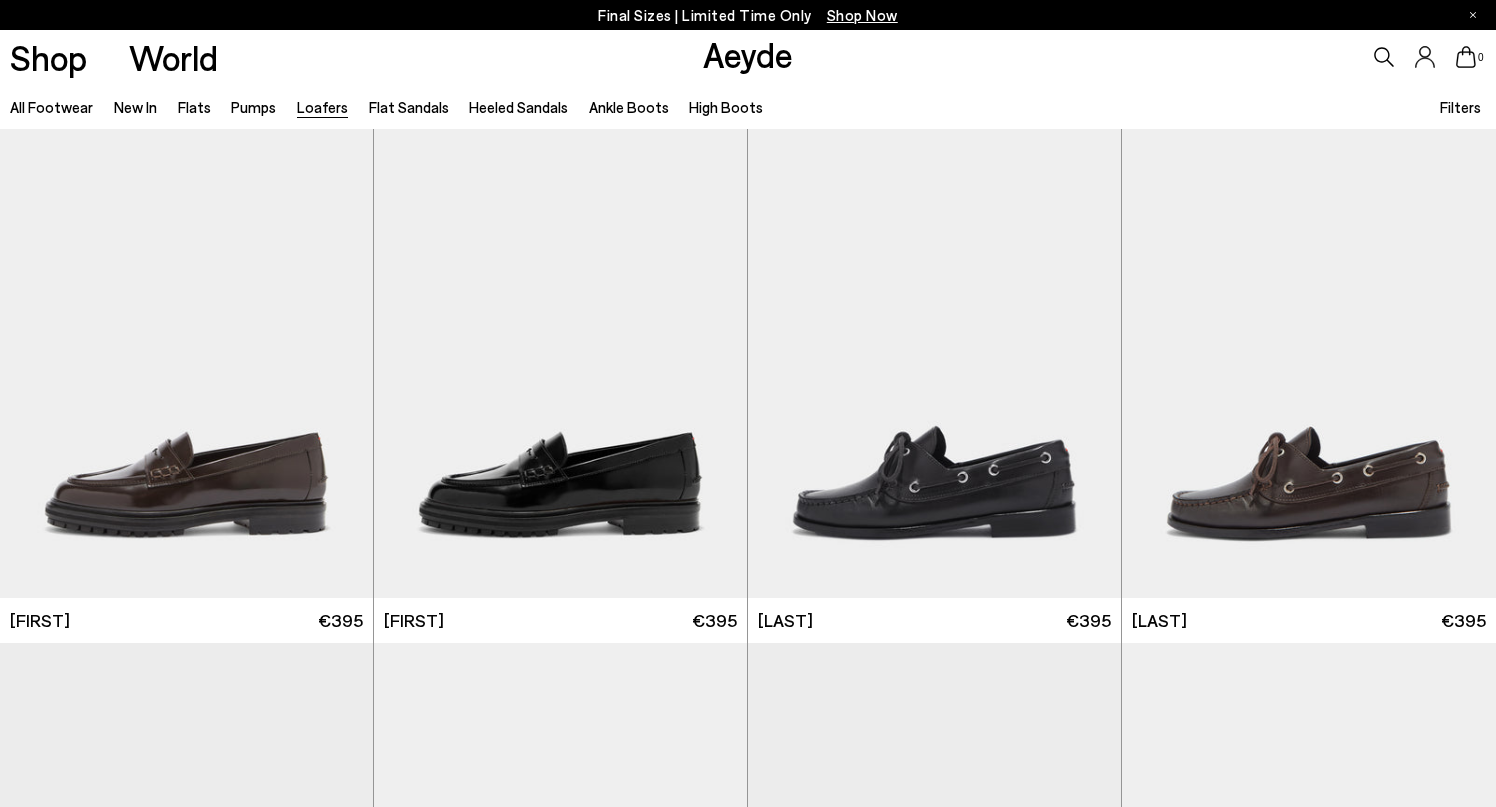 scroll, scrollTop: 0, scrollLeft: 0, axis: both 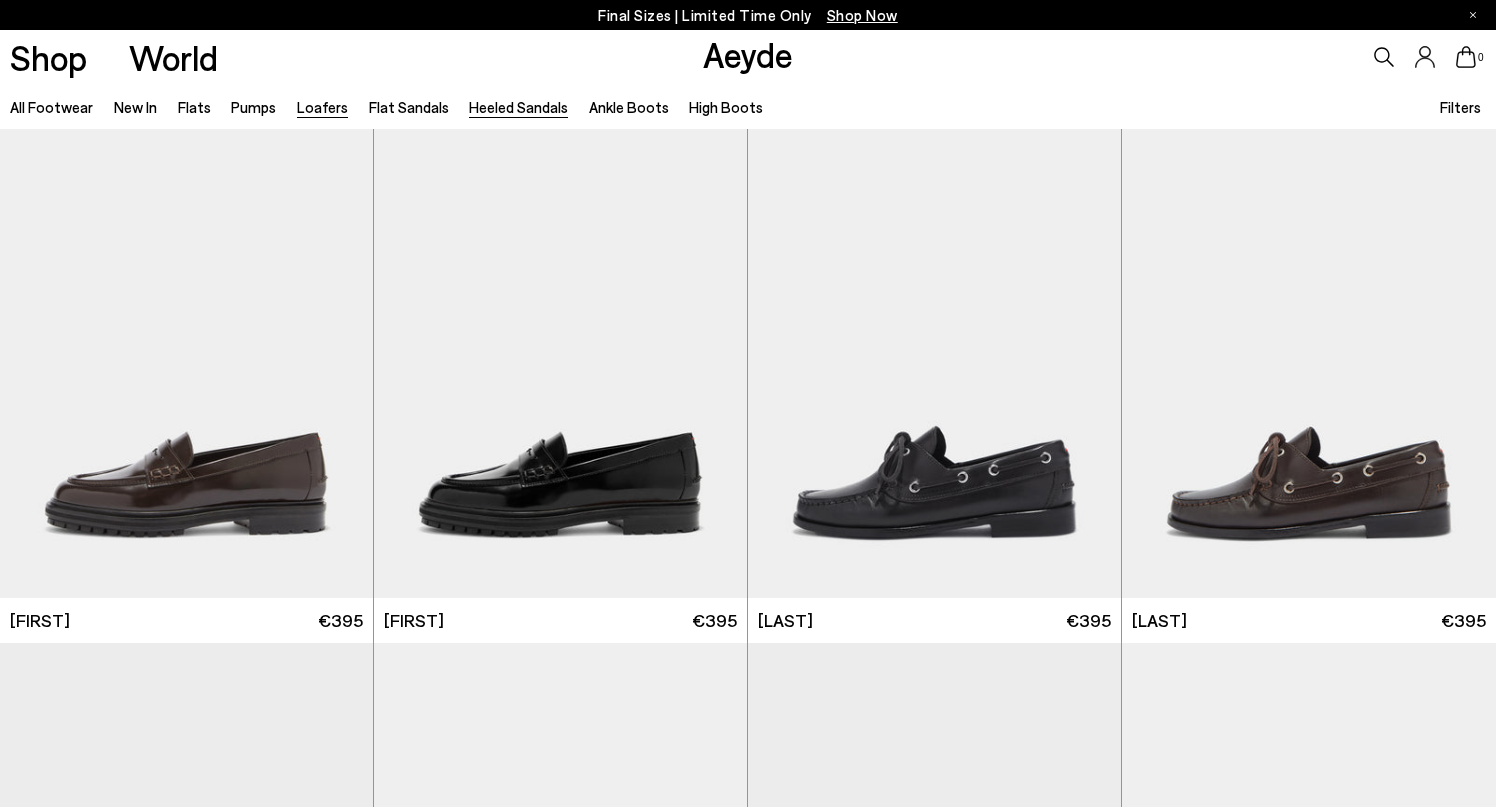 click on "Heeled Sandals" at bounding box center [518, 107] 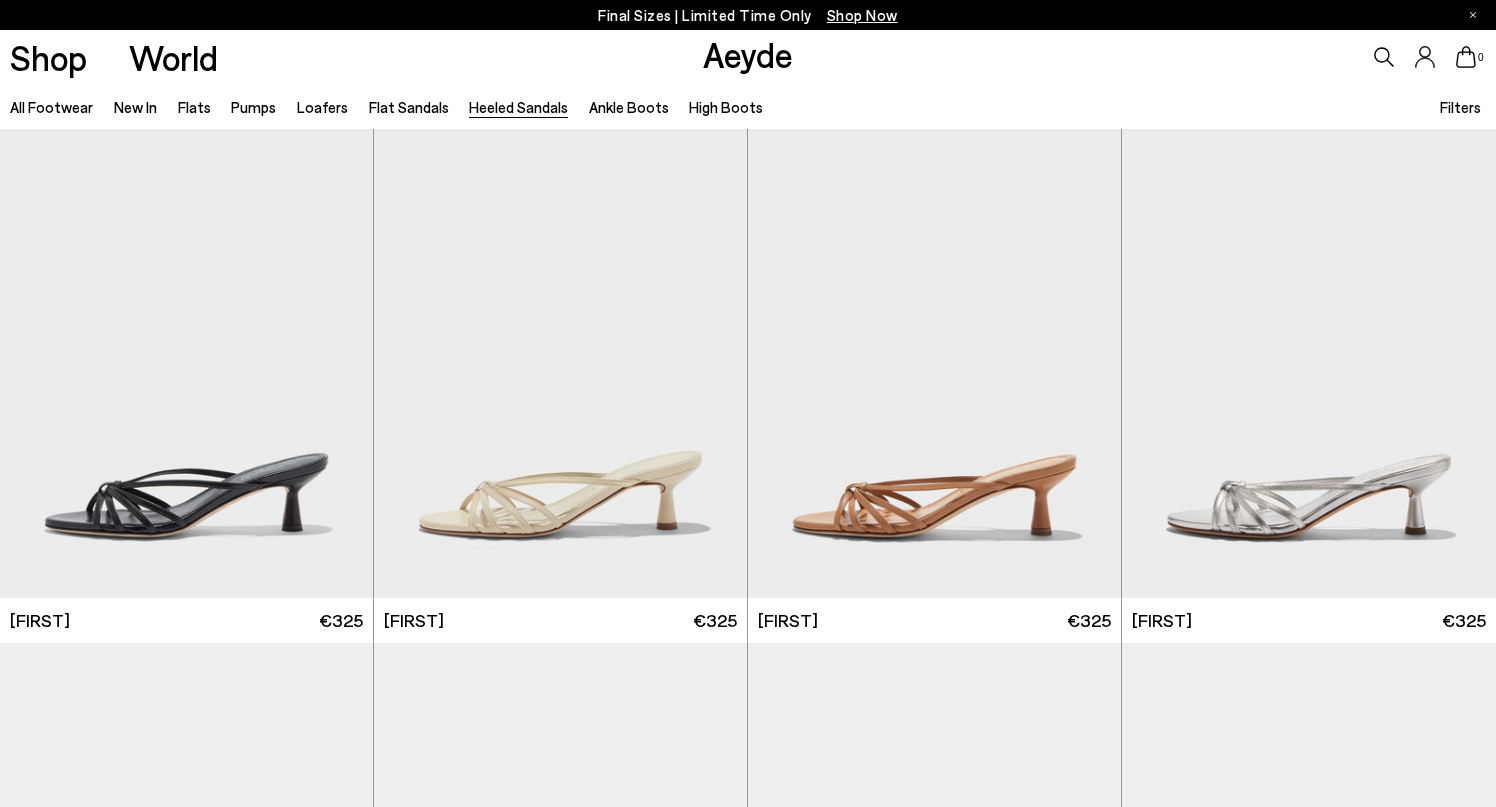 scroll, scrollTop: 0, scrollLeft: 0, axis: both 